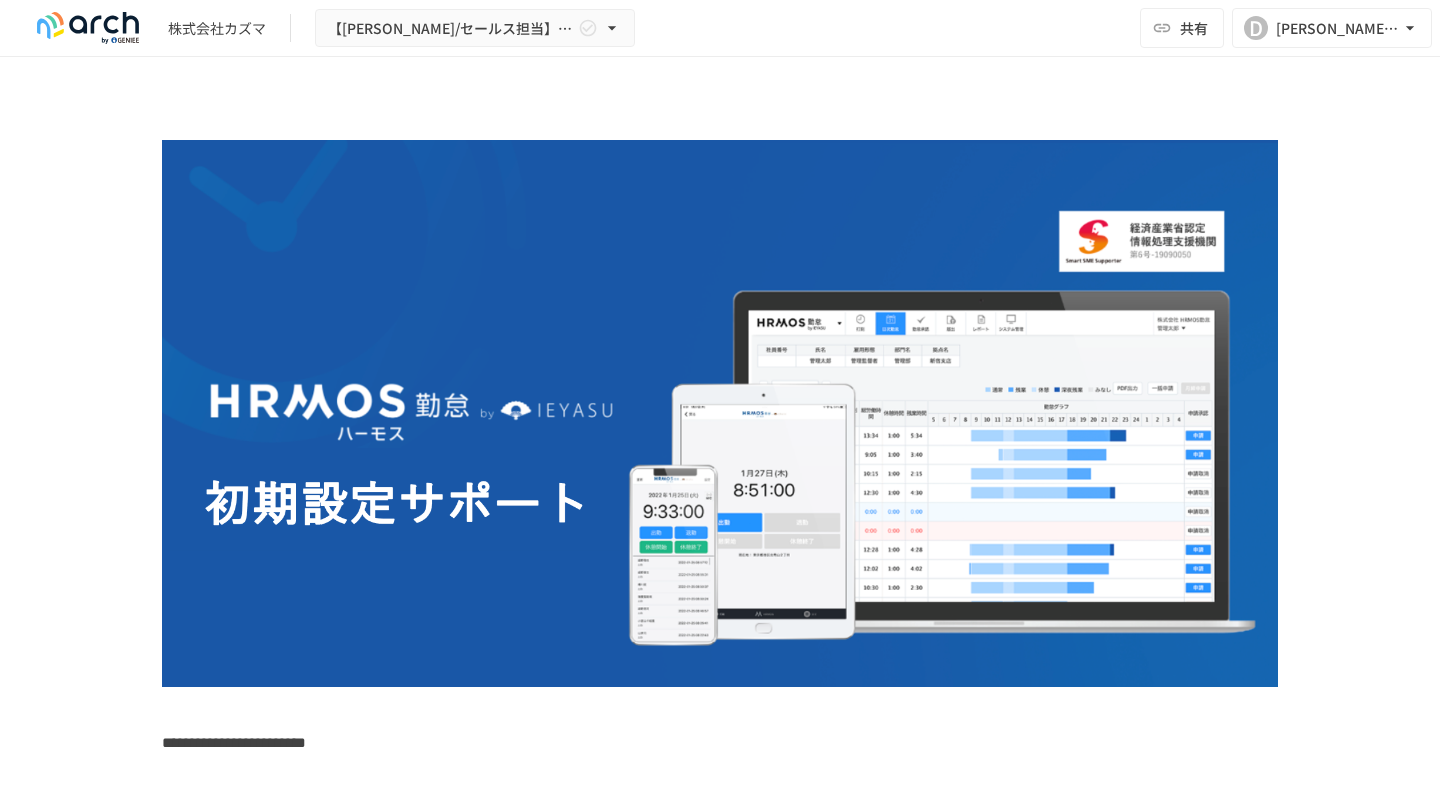 scroll, scrollTop: 0, scrollLeft: 0, axis: both 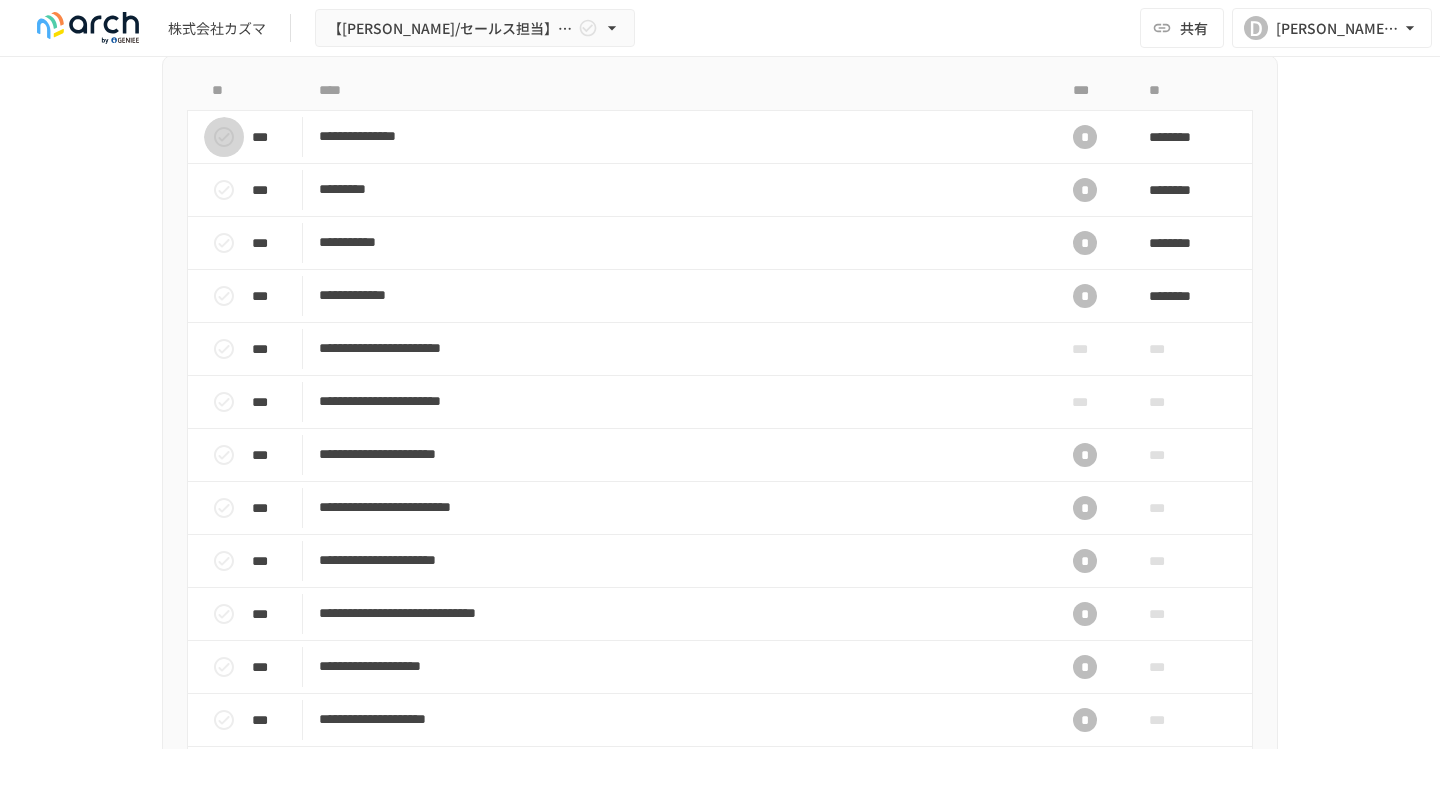 click 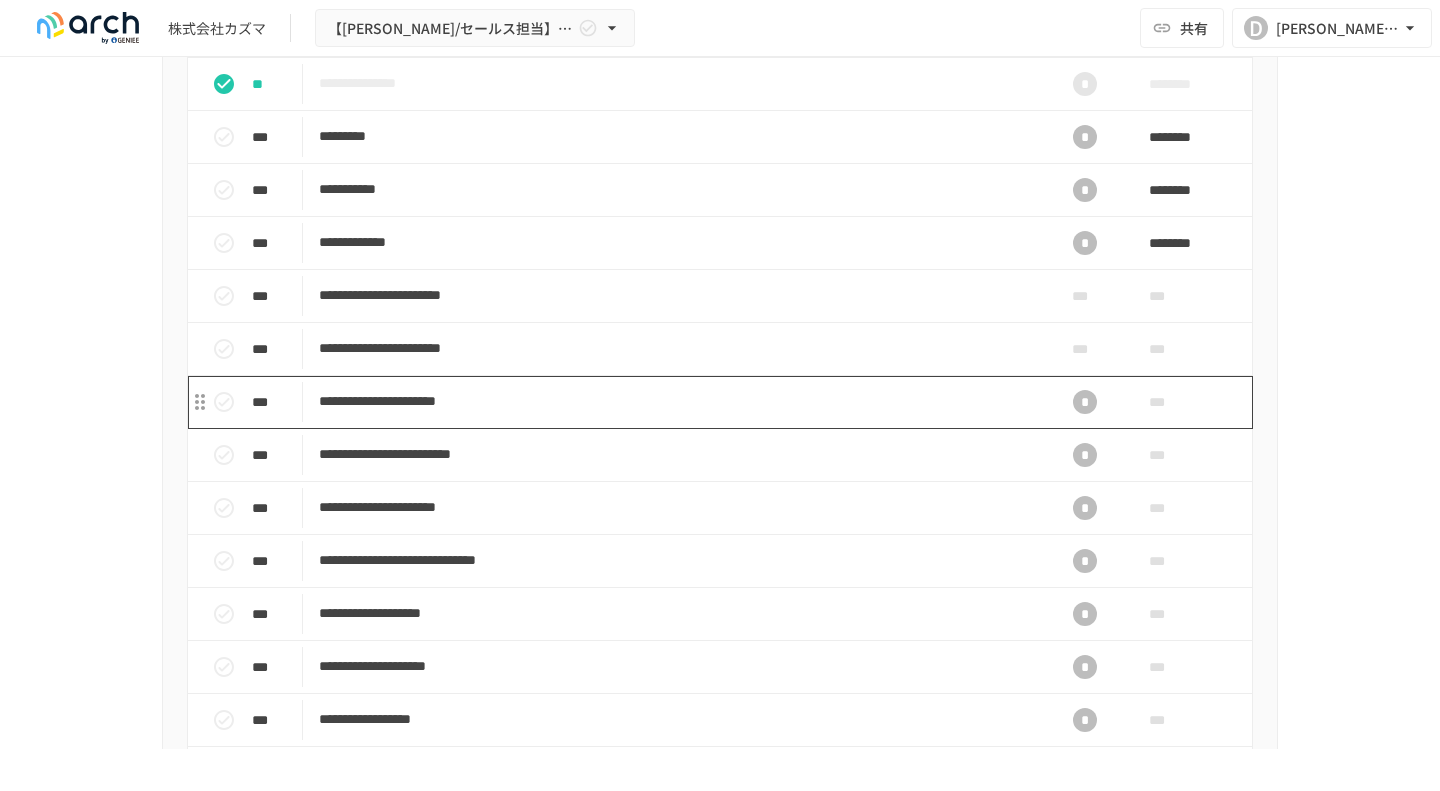 scroll, scrollTop: 1804, scrollLeft: 0, axis: vertical 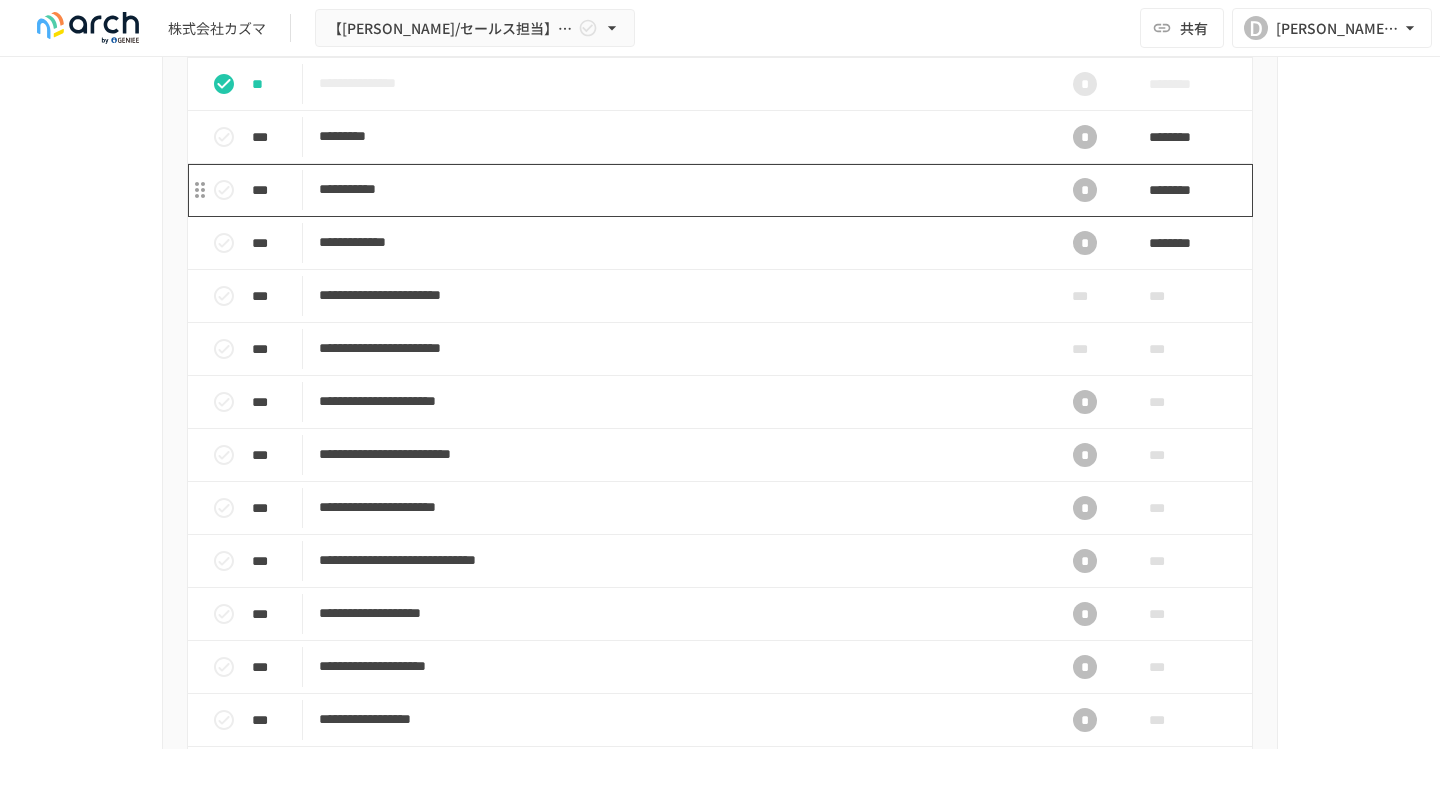 click on "**********" at bounding box center [678, 189] 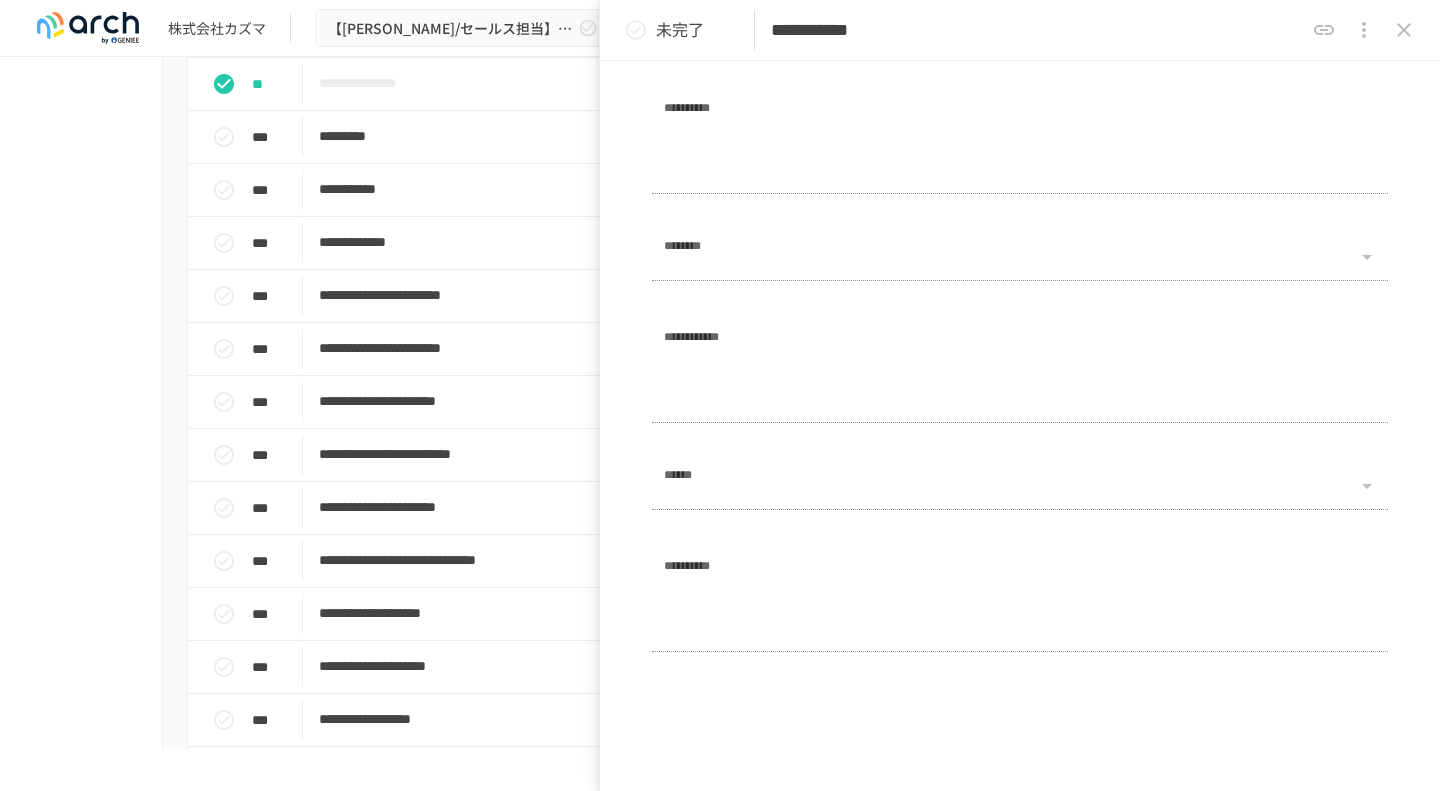 scroll, scrollTop: 1083, scrollLeft: 0, axis: vertical 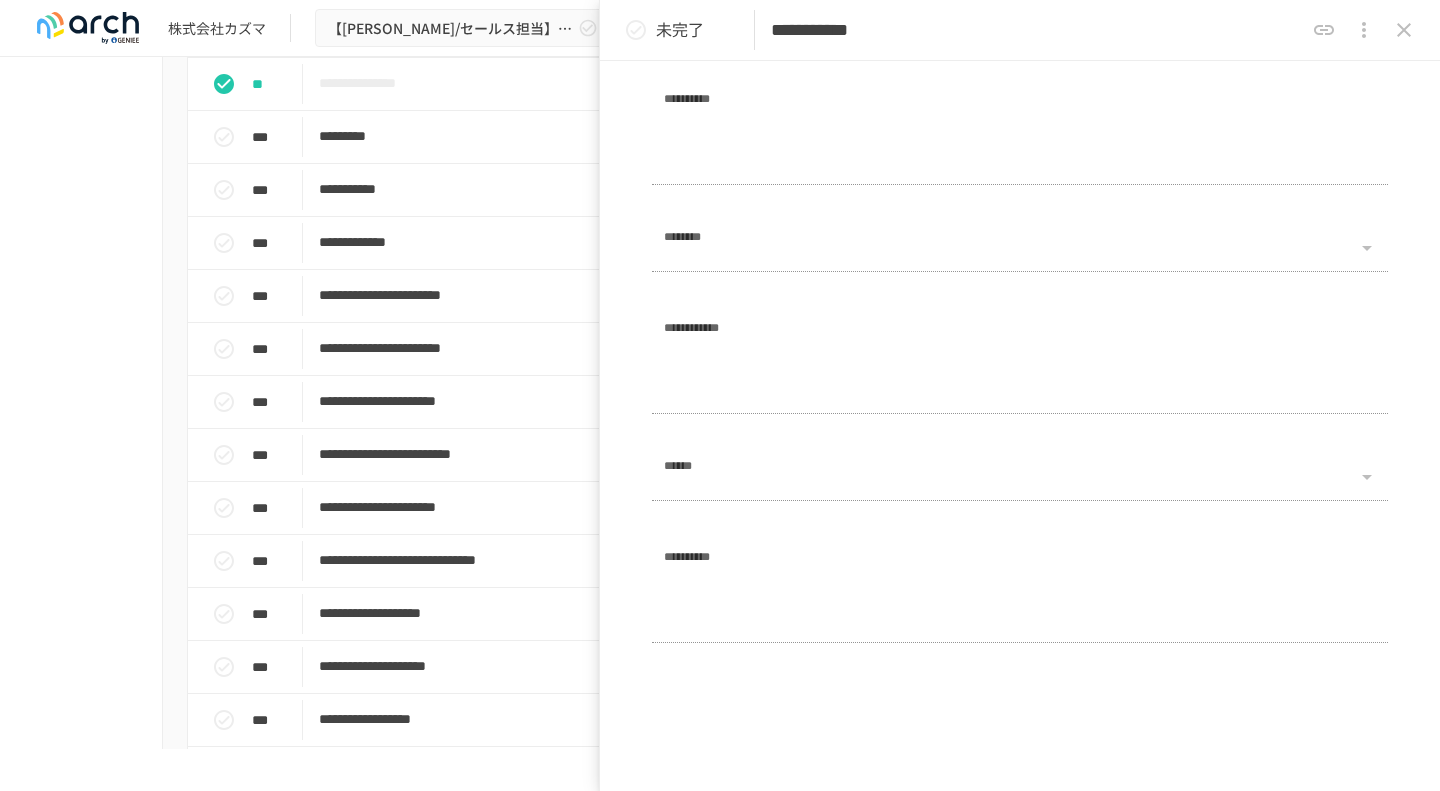 click on "**********" at bounding box center [720, 403] 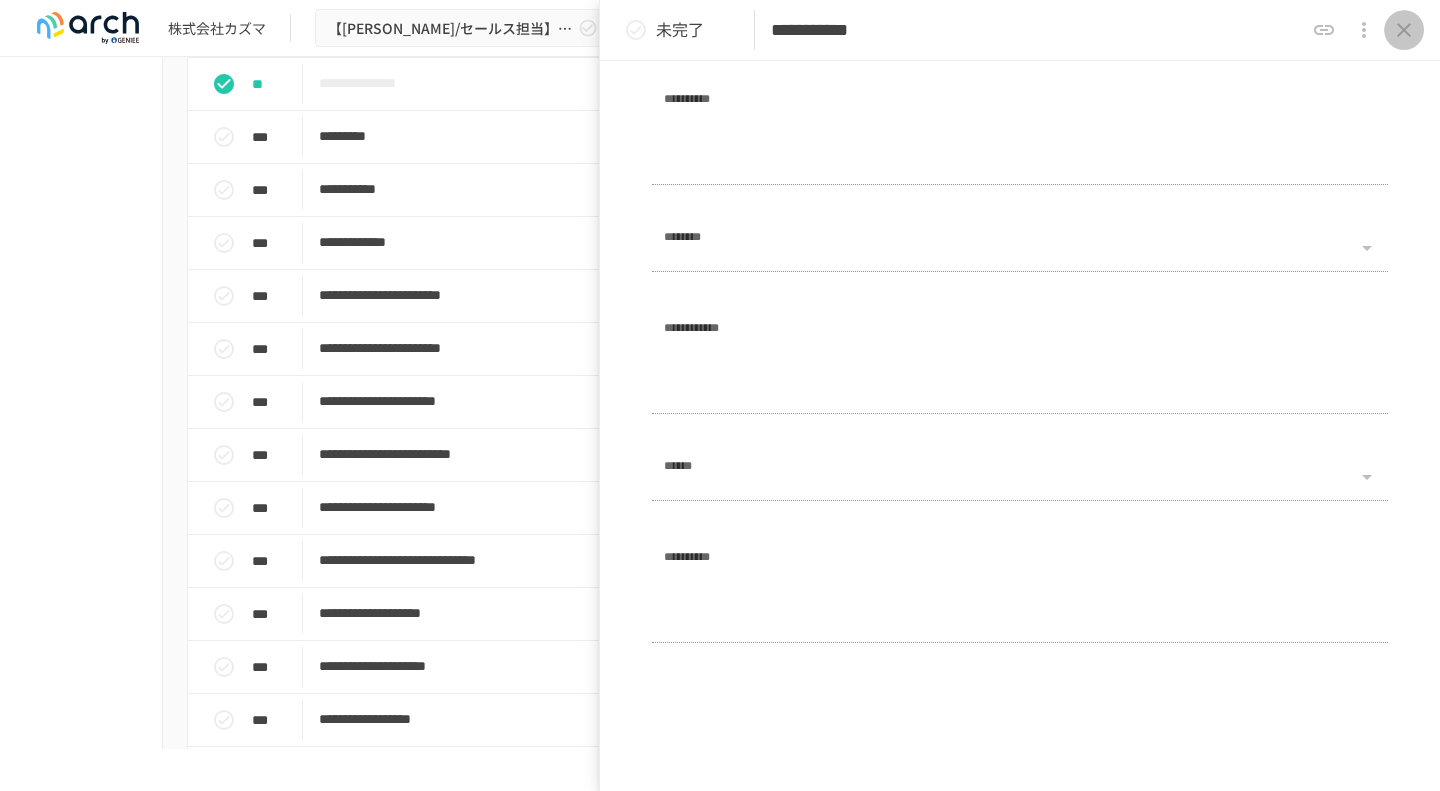 click 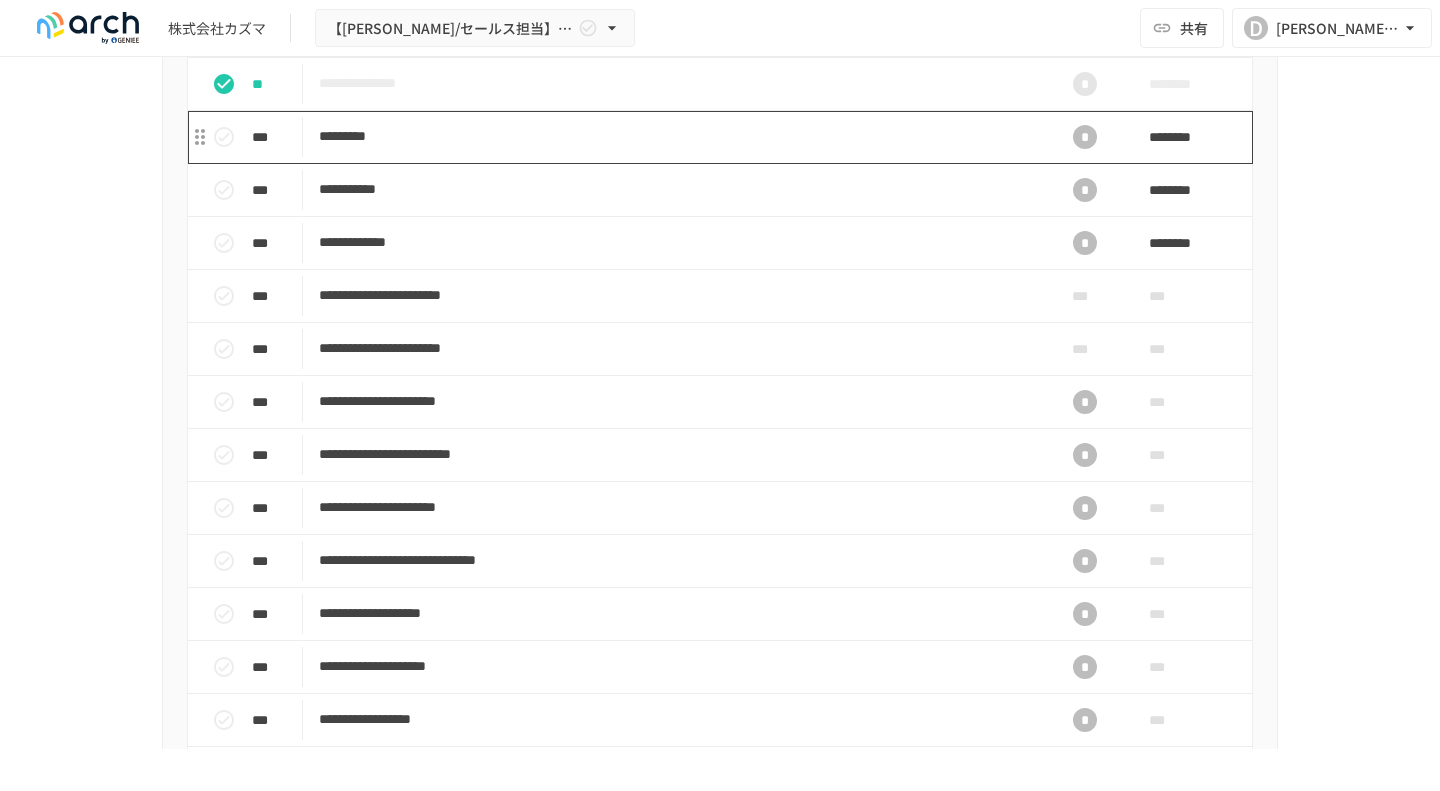 click on "*********" at bounding box center [678, 136] 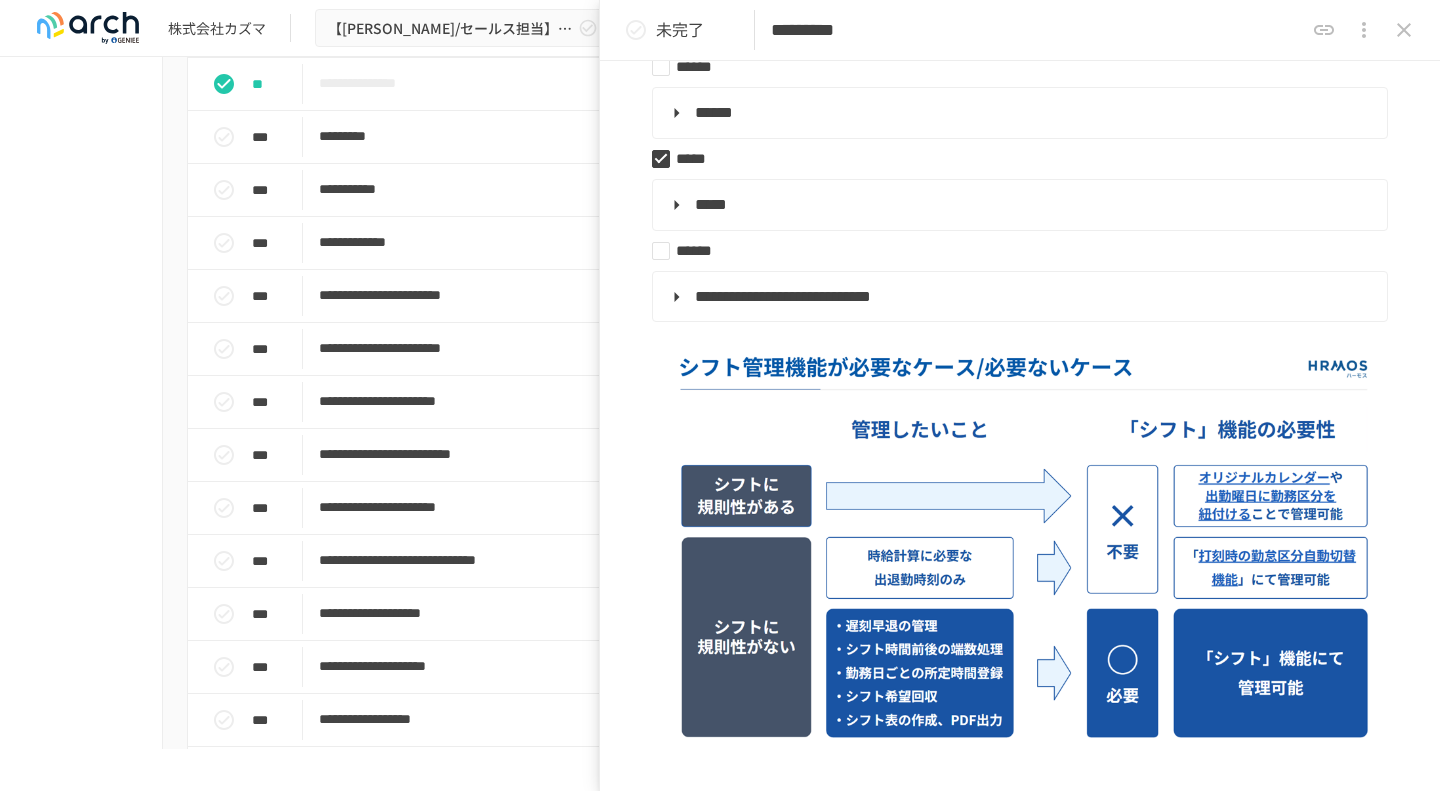 scroll, scrollTop: 1336, scrollLeft: 0, axis: vertical 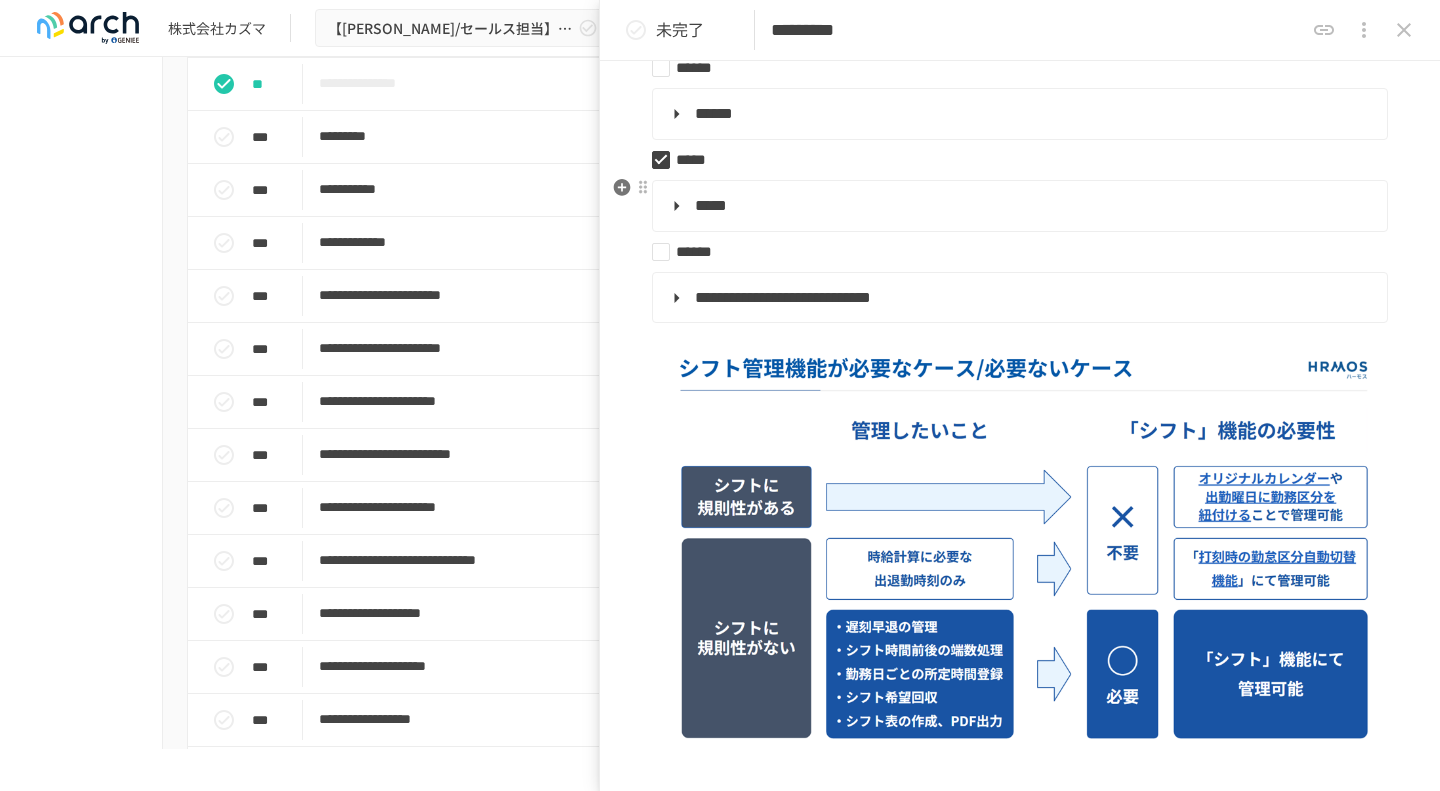 click on "*****" at bounding box center [711, 205] 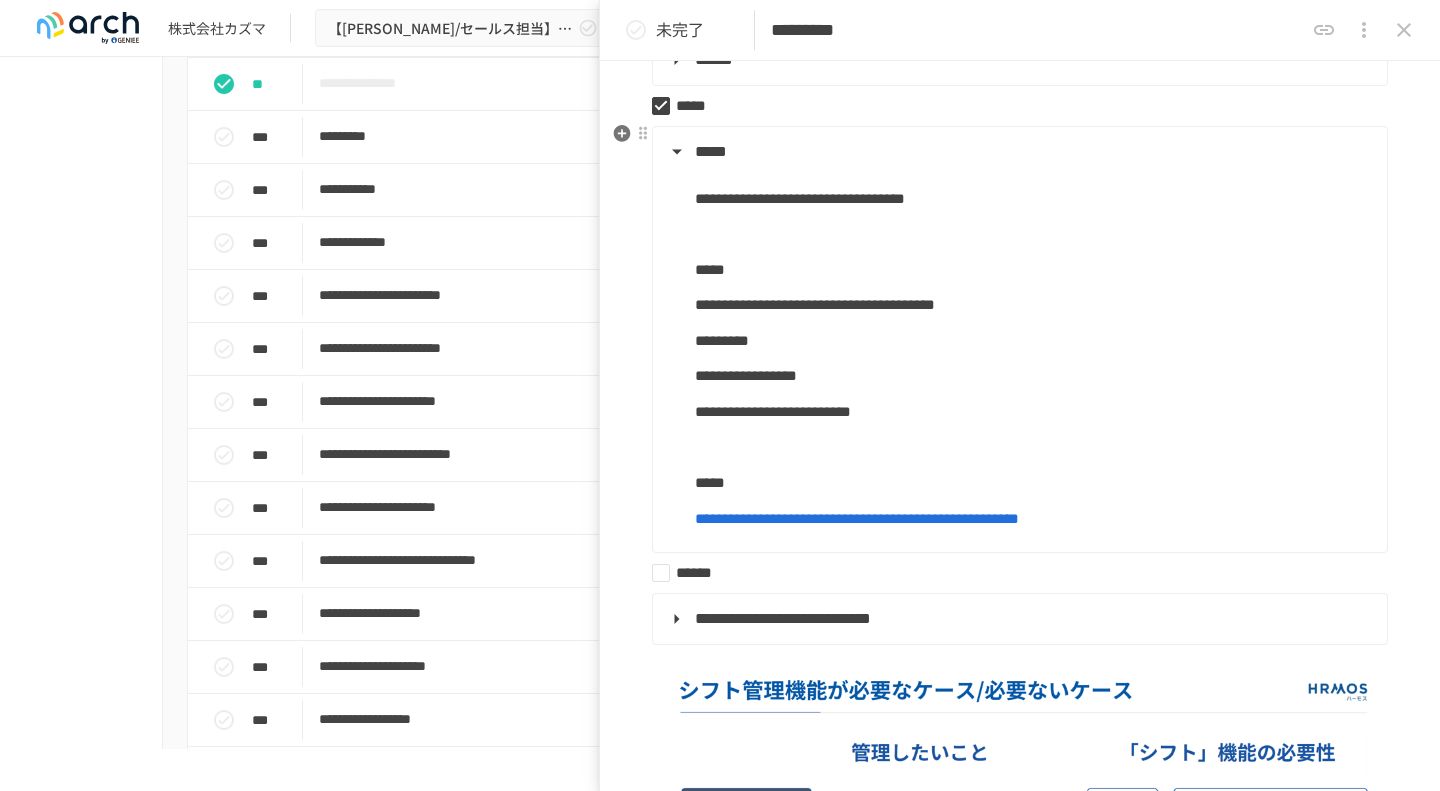 scroll, scrollTop: 1401, scrollLeft: 0, axis: vertical 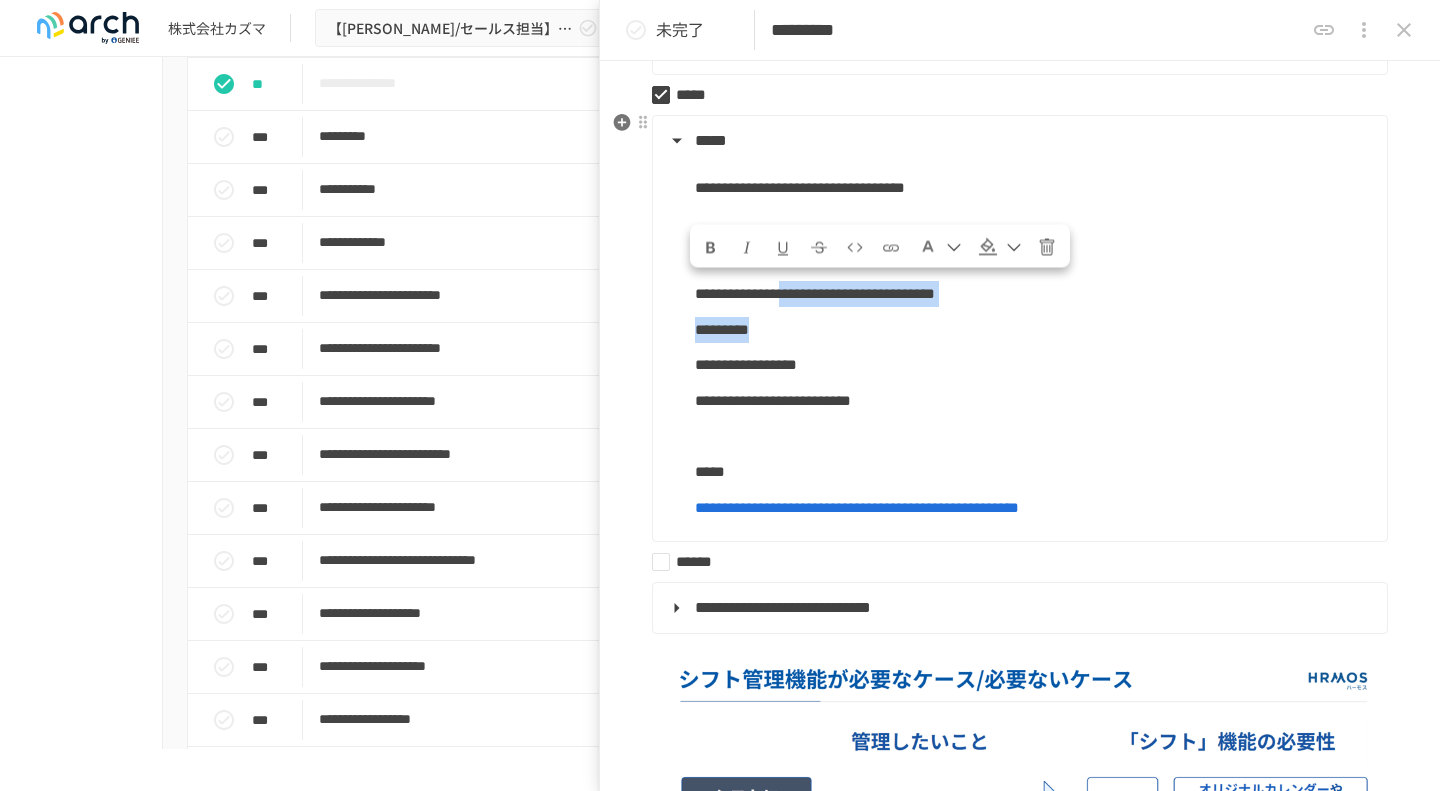 drag, startPoint x: 904, startPoint y: 267, endPoint x: 938, endPoint y: 329, distance: 70.71068 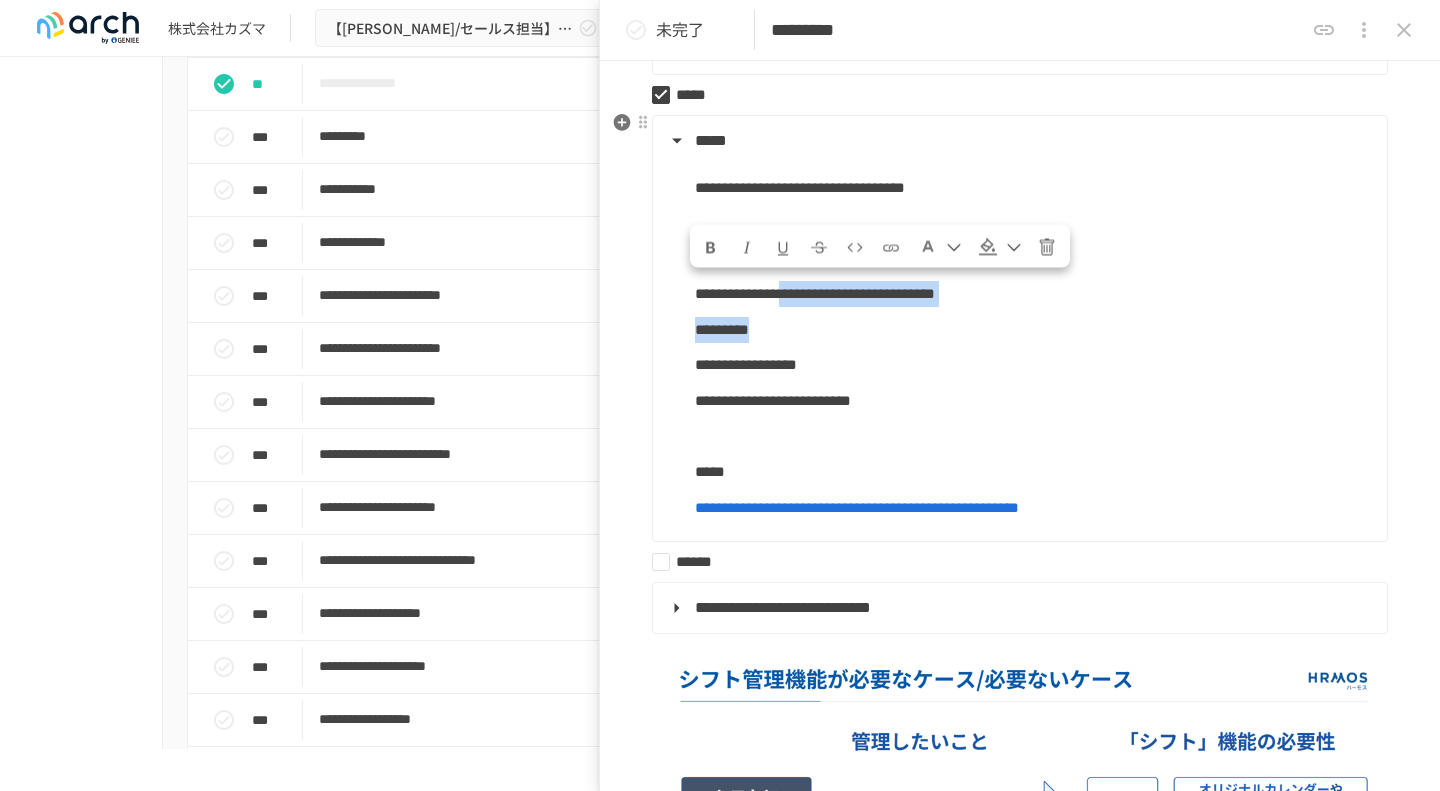 click on "**********" at bounding box center (1018, 338) 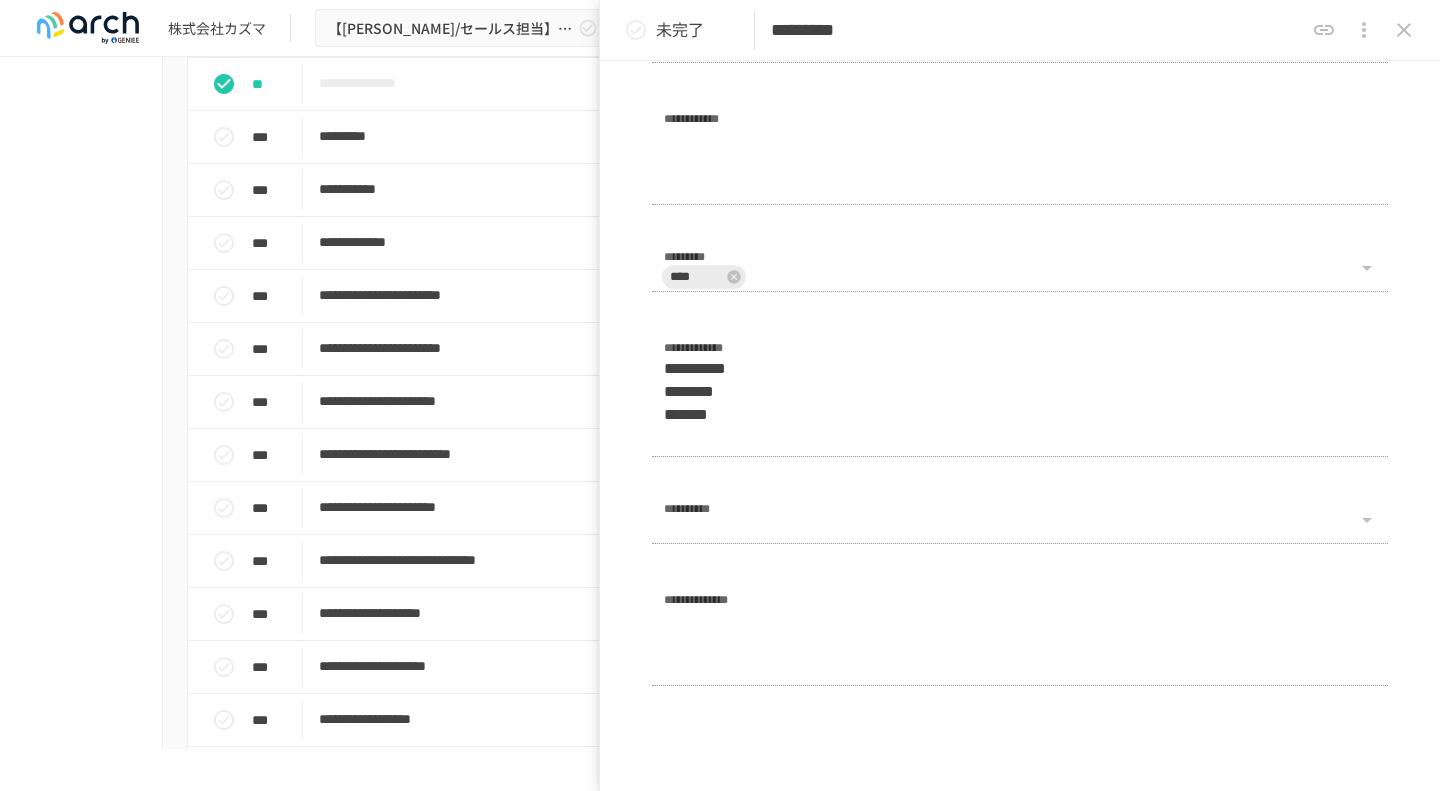 scroll, scrollTop: 3421, scrollLeft: 0, axis: vertical 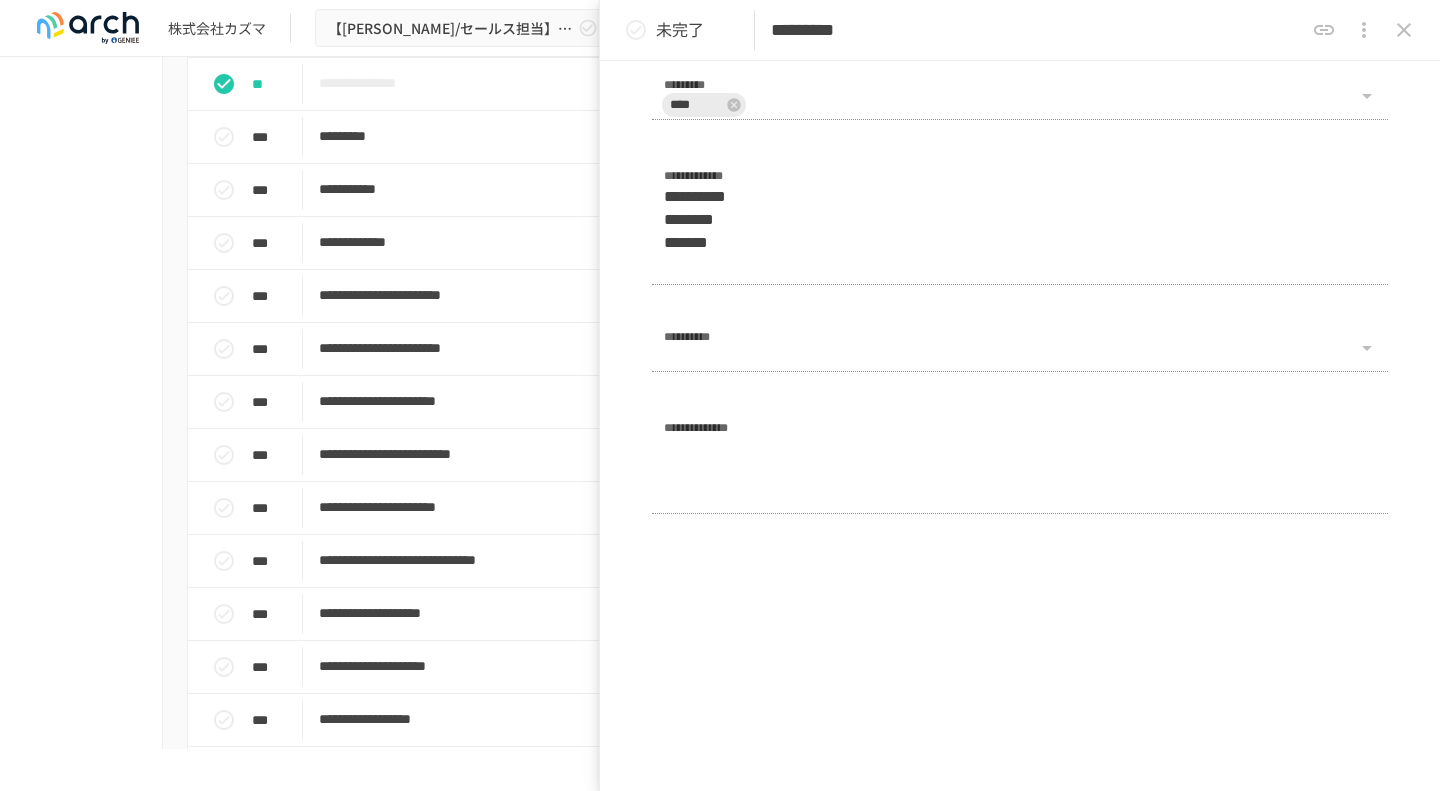 click on "**********" at bounding box center [720, 403] 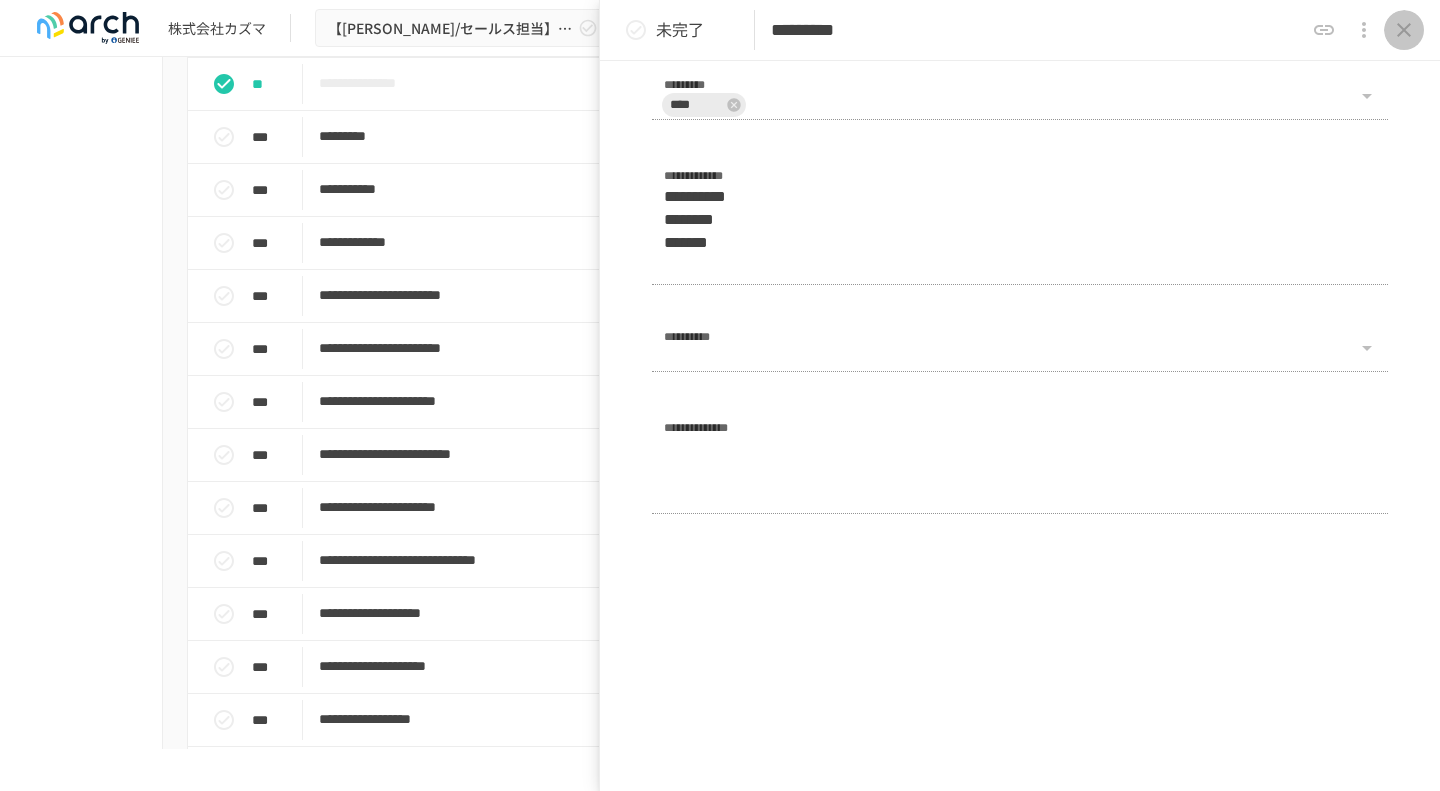 click 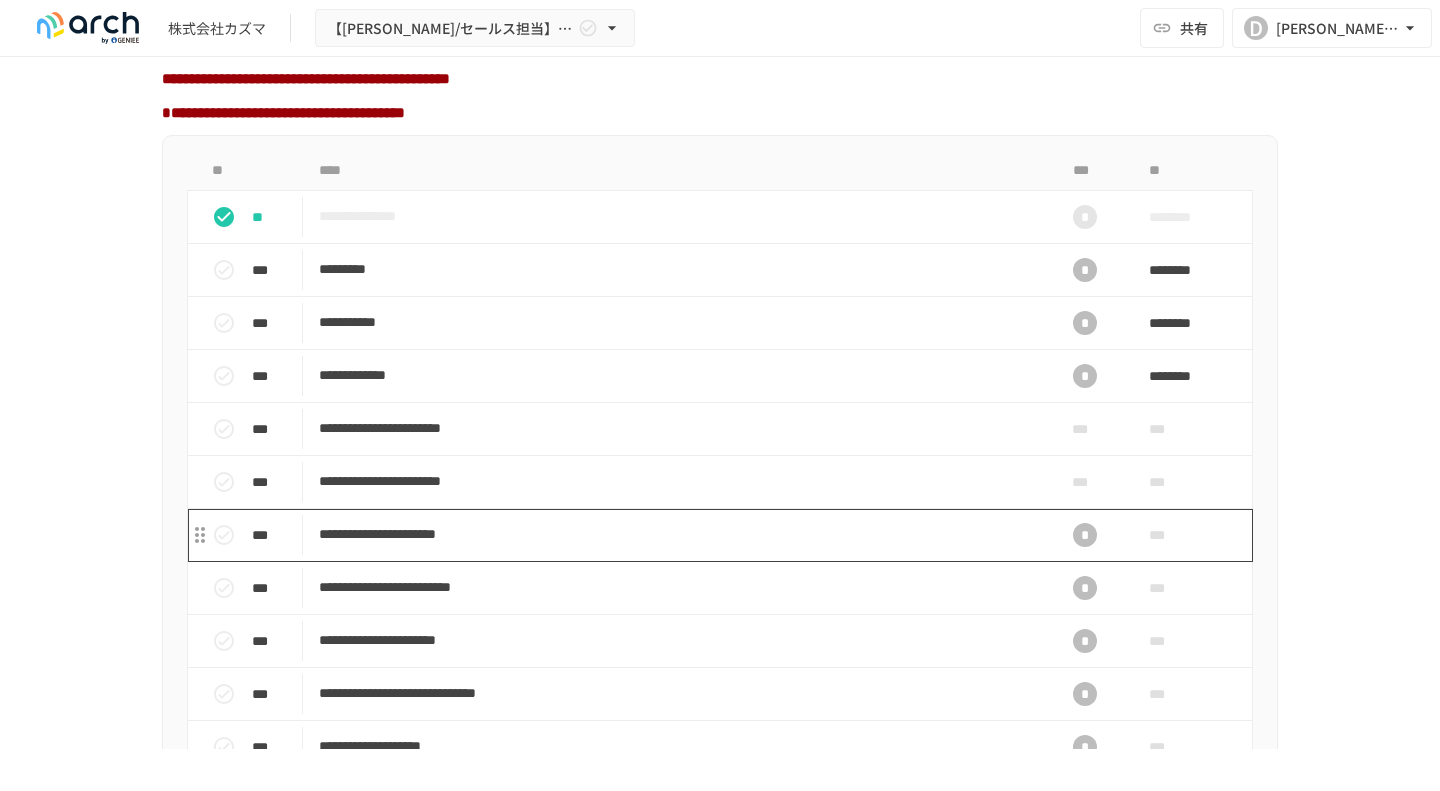 scroll, scrollTop: 1779, scrollLeft: 0, axis: vertical 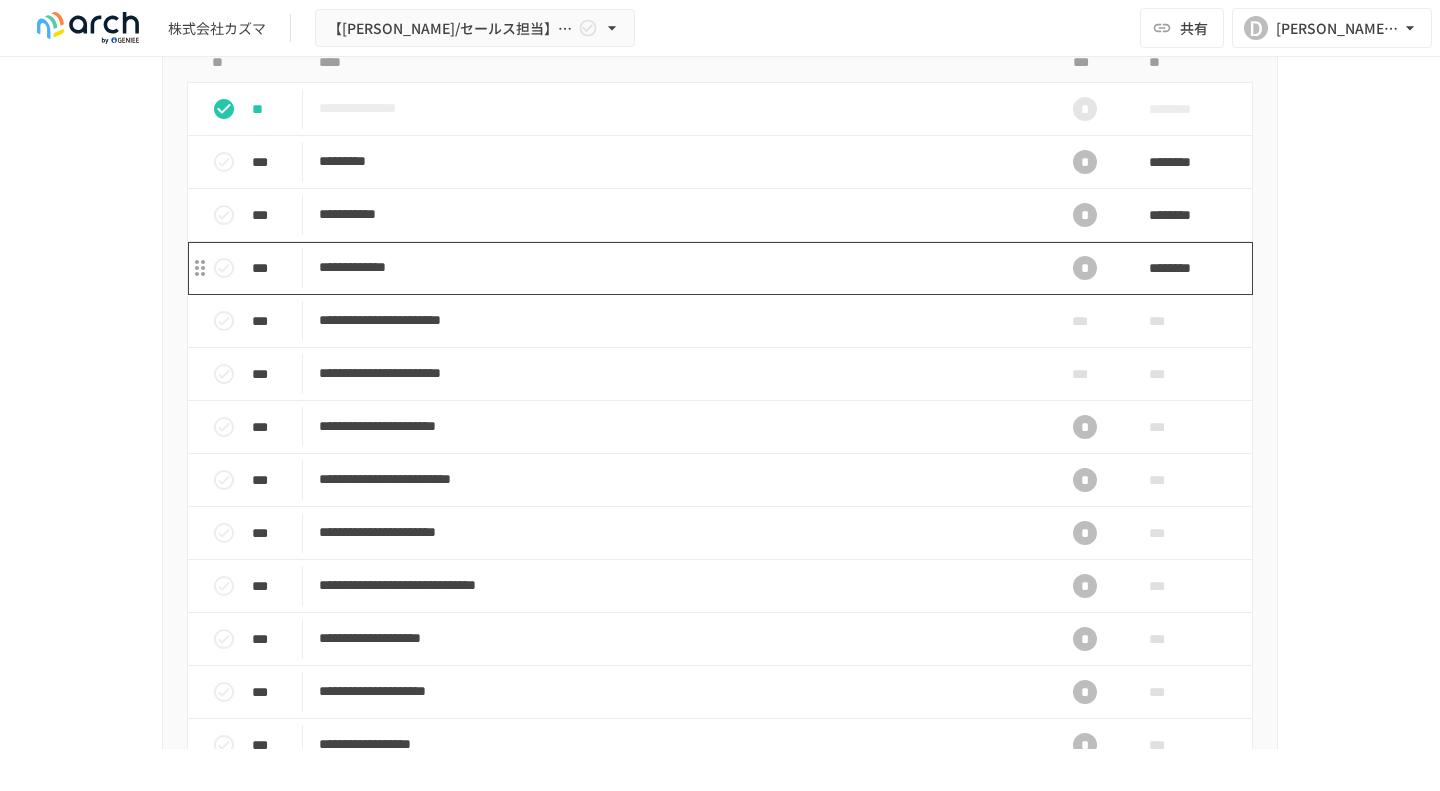 click on "**********" at bounding box center (678, 267) 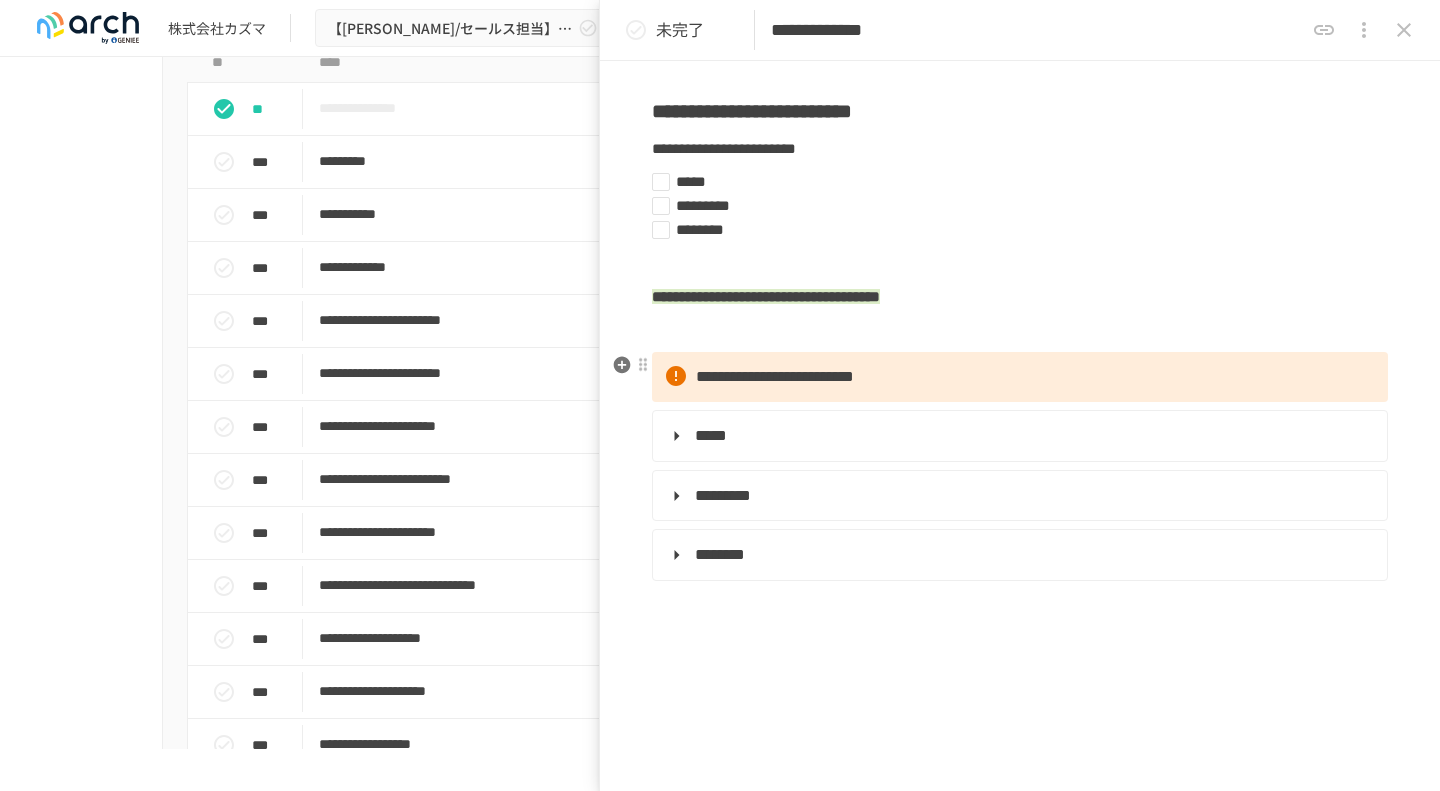 scroll, scrollTop: 133, scrollLeft: 0, axis: vertical 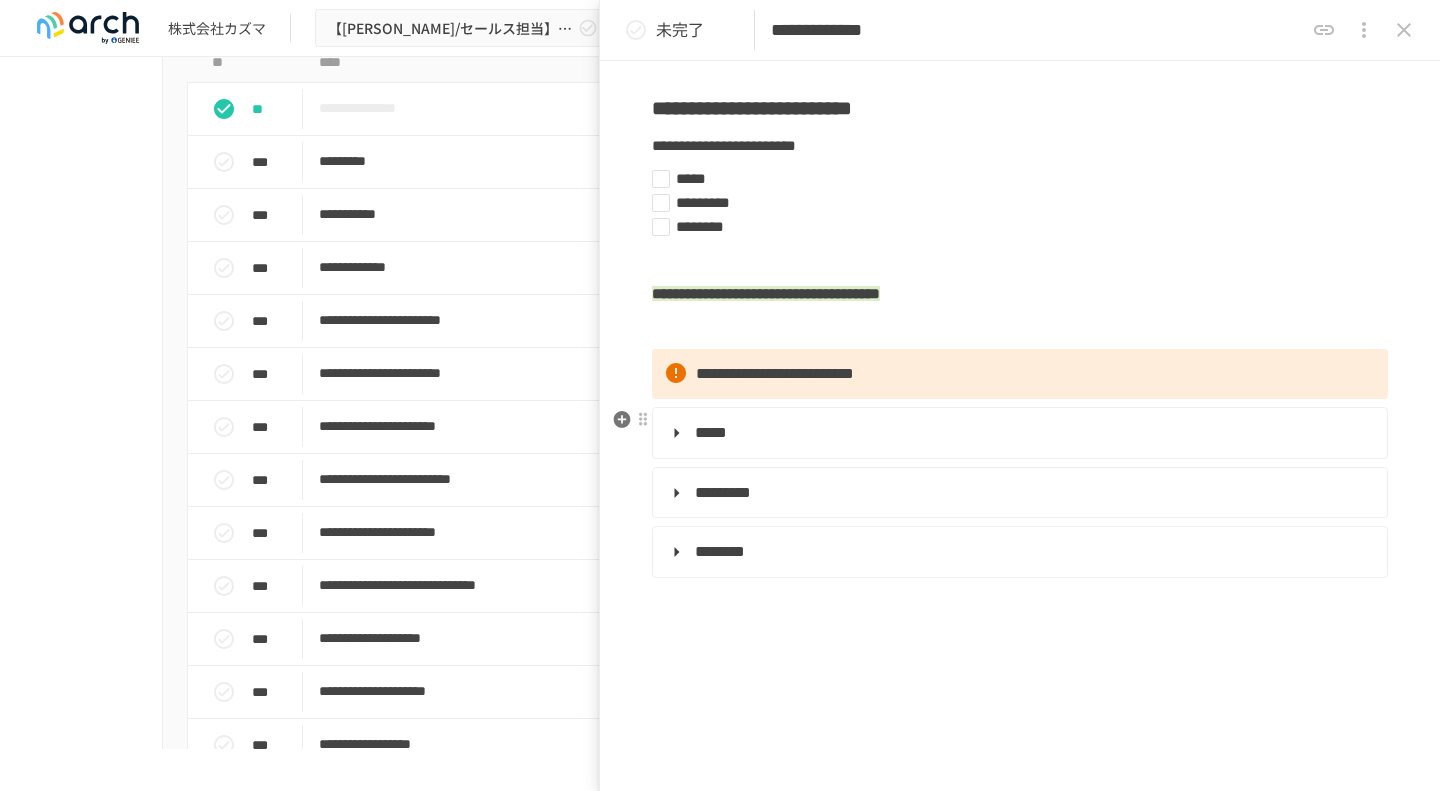 click on "*****" at bounding box center (1018, 433) 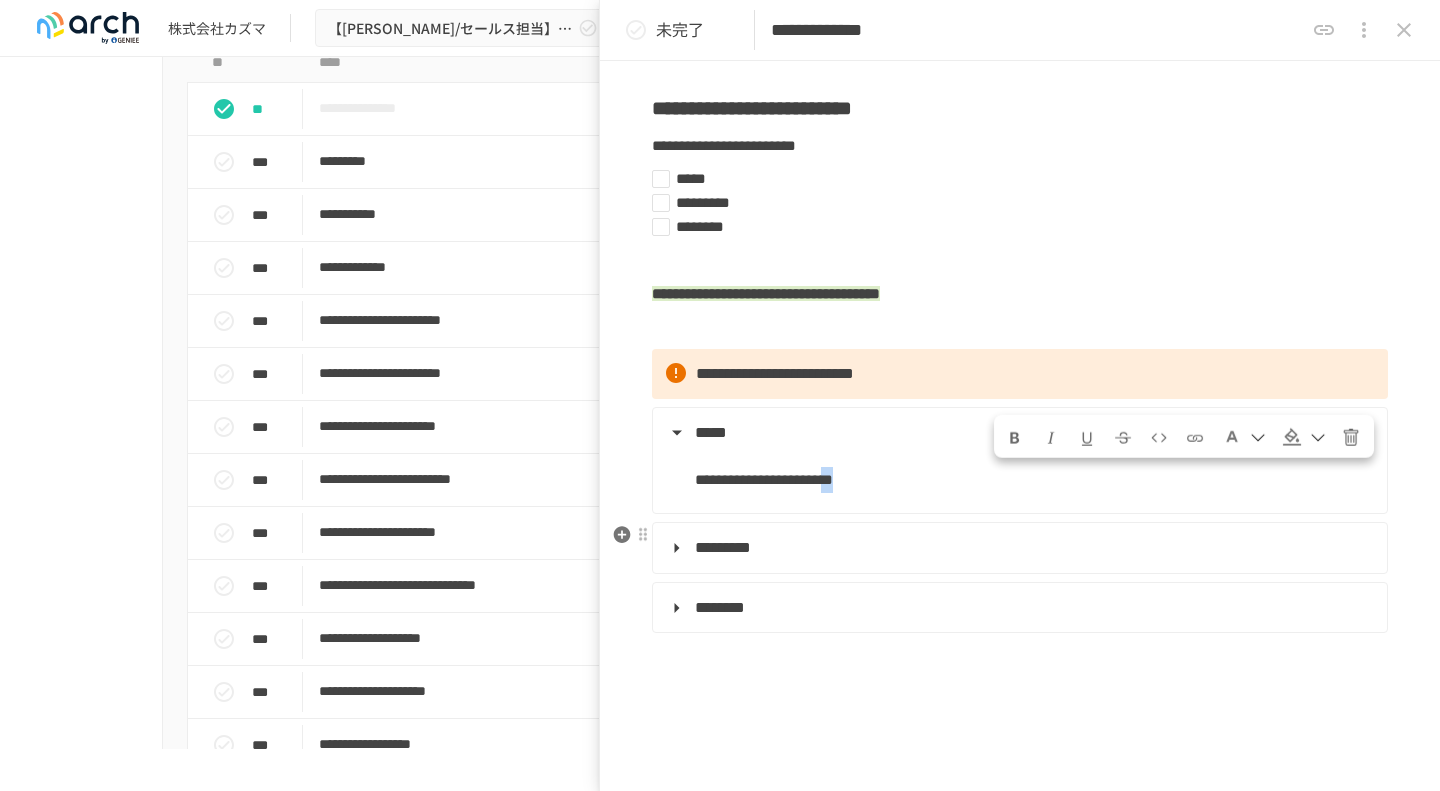 drag, startPoint x: 997, startPoint y: 470, endPoint x: 1000, endPoint y: 555, distance: 85.052925 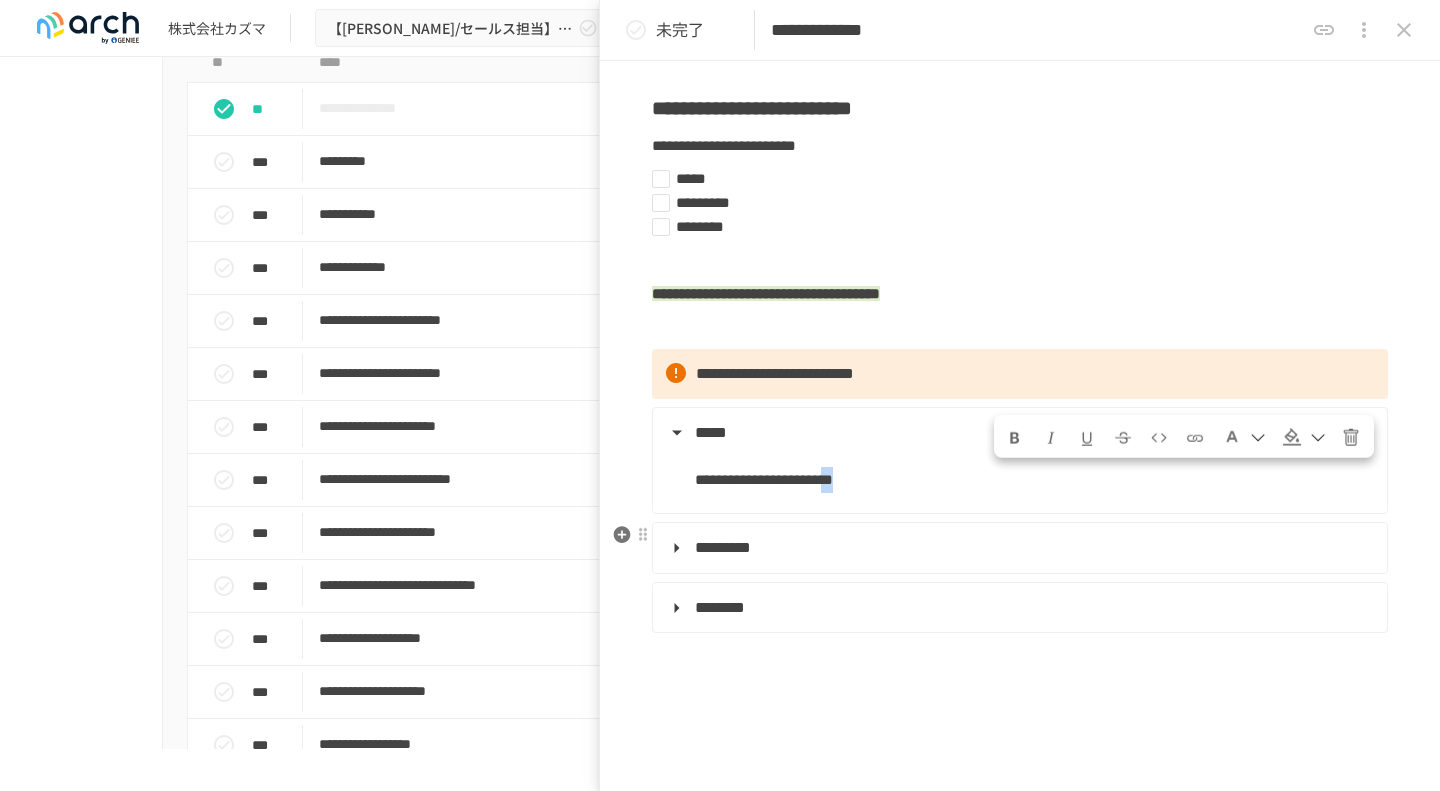 click on "**********" at bounding box center [1020, 683] 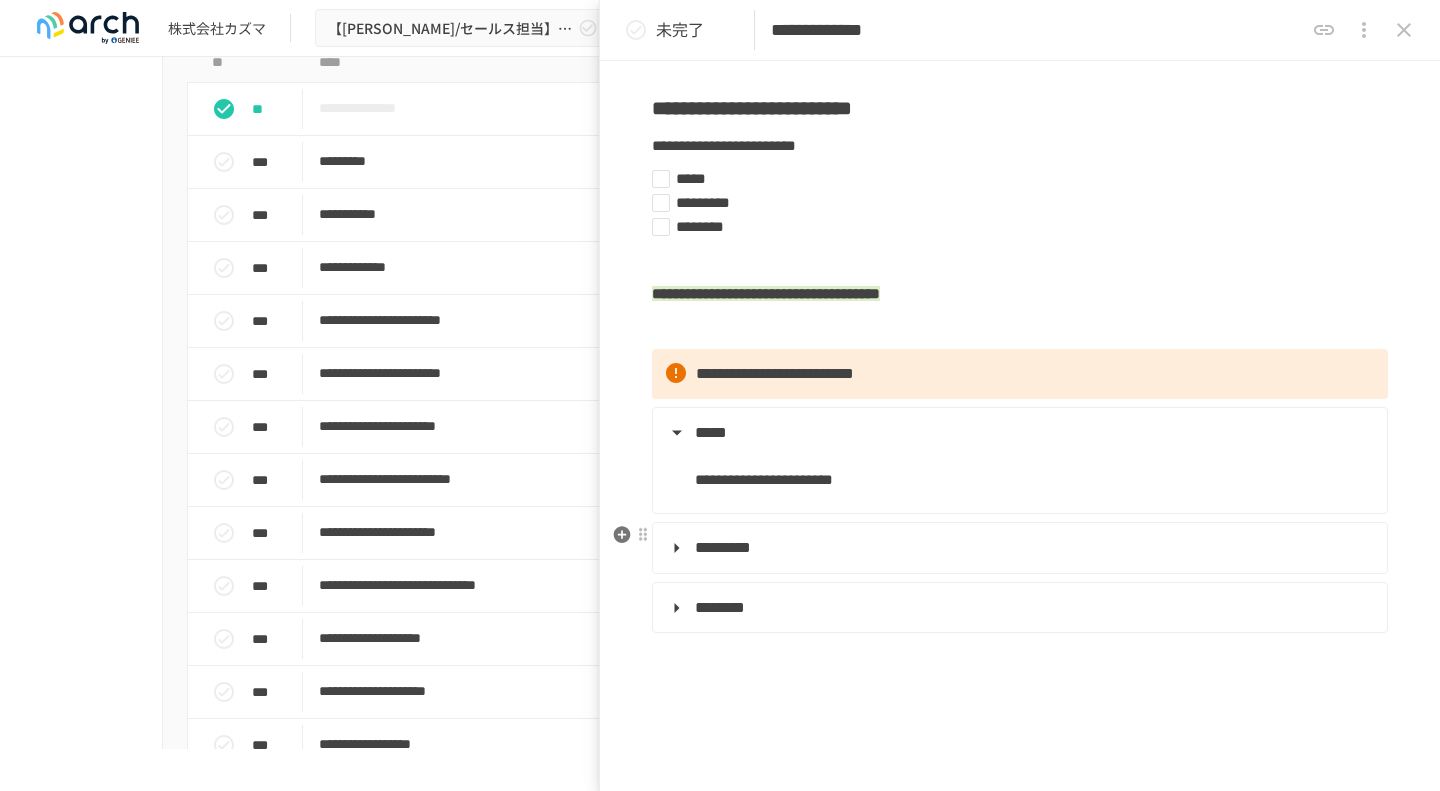 click on "*********" at bounding box center (1018, 548) 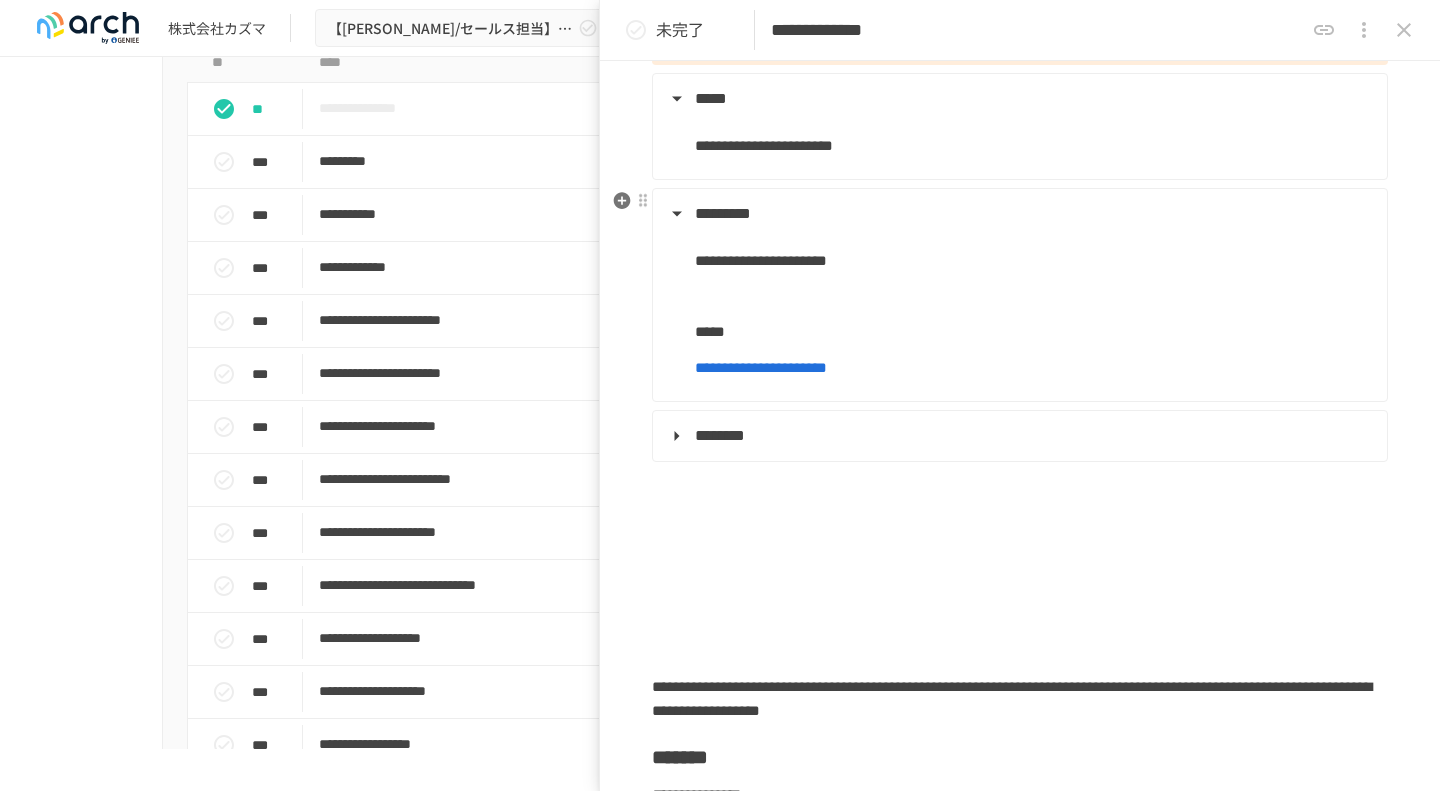 scroll, scrollTop: 467, scrollLeft: 0, axis: vertical 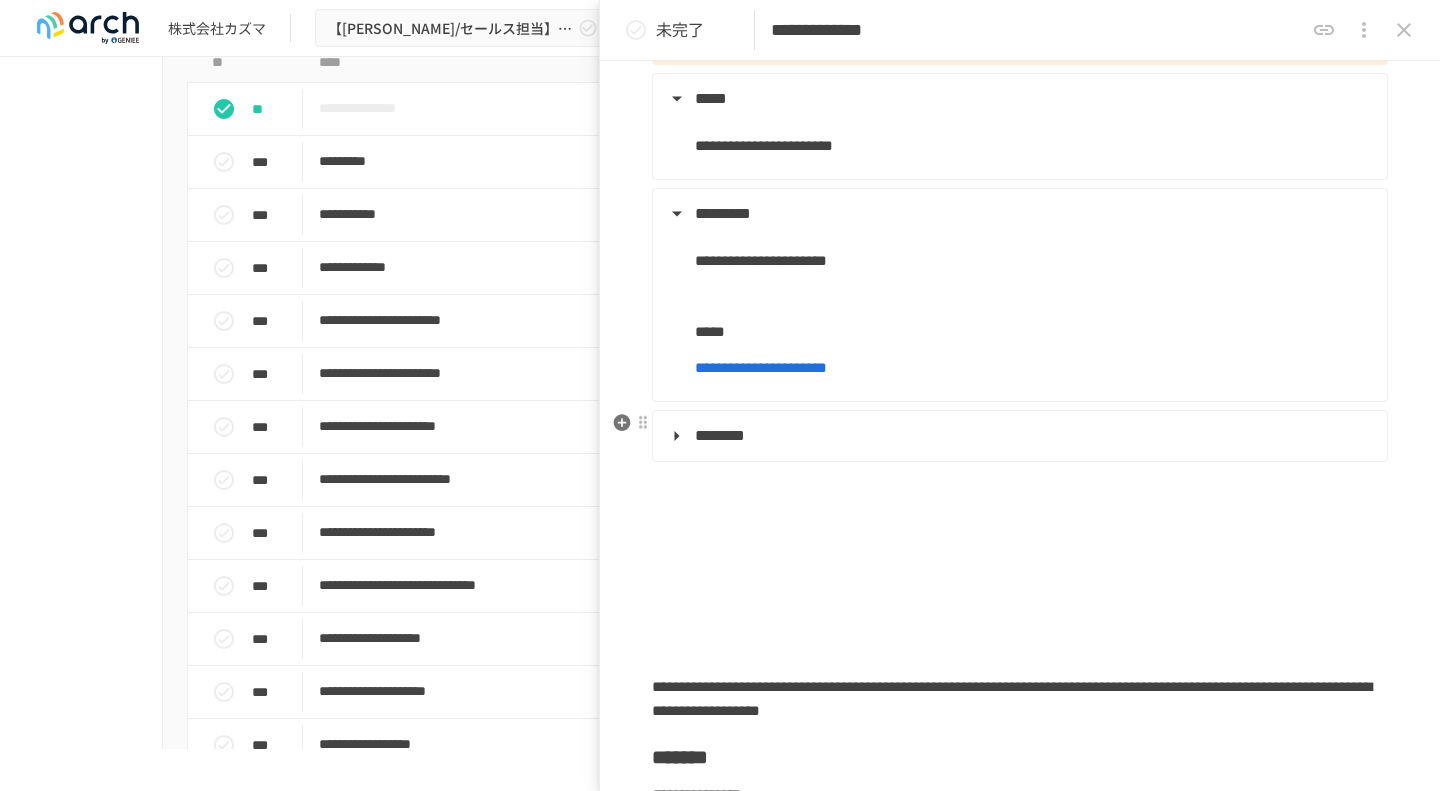 click on "********" at bounding box center [1018, 436] 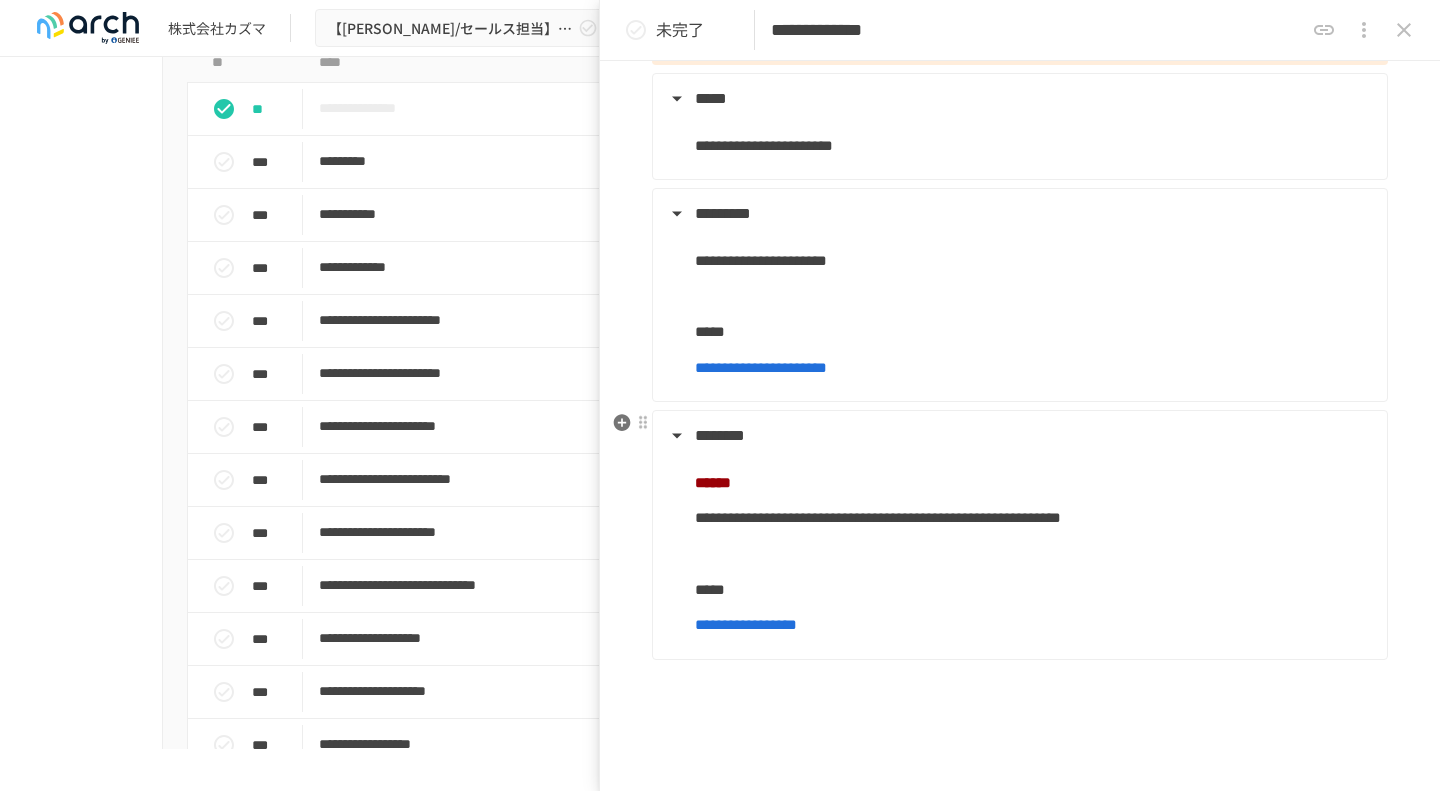scroll, scrollTop: 741, scrollLeft: 0, axis: vertical 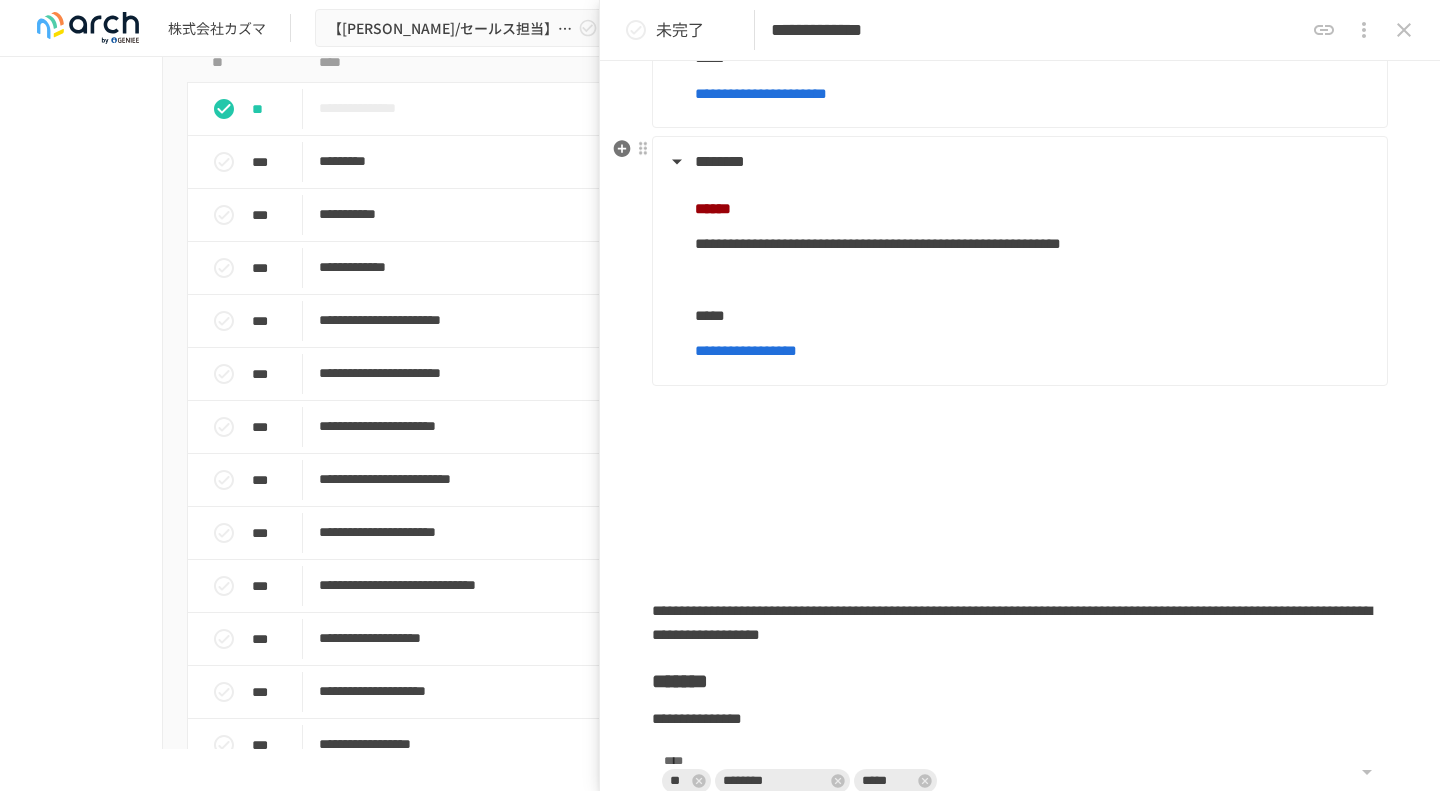 drag, startPoint x: 985, startPoint y: 546, endPoint x: 893, endPoint y: 375, distance: 194.17775 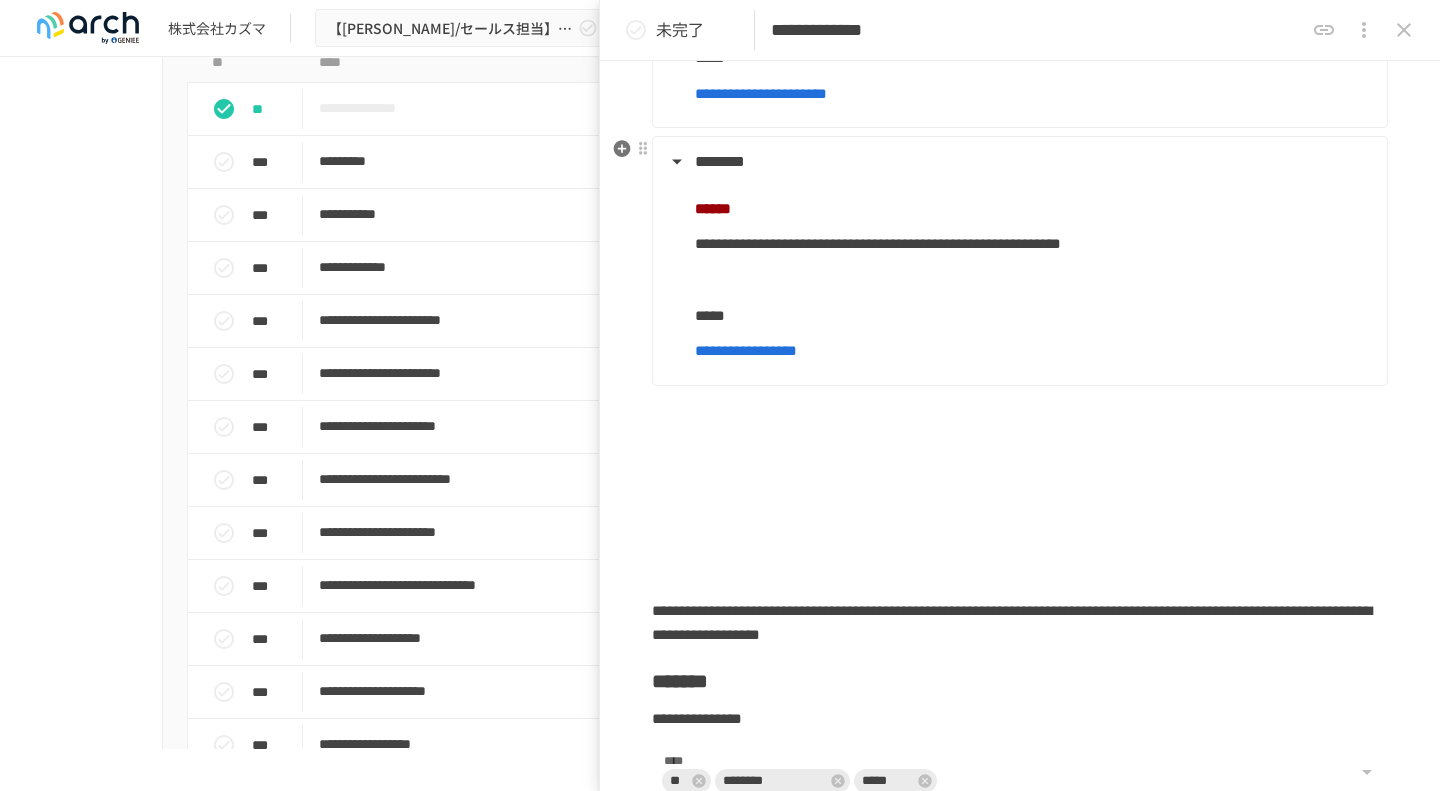 click on "**********" at bounding box center [1020, 255] 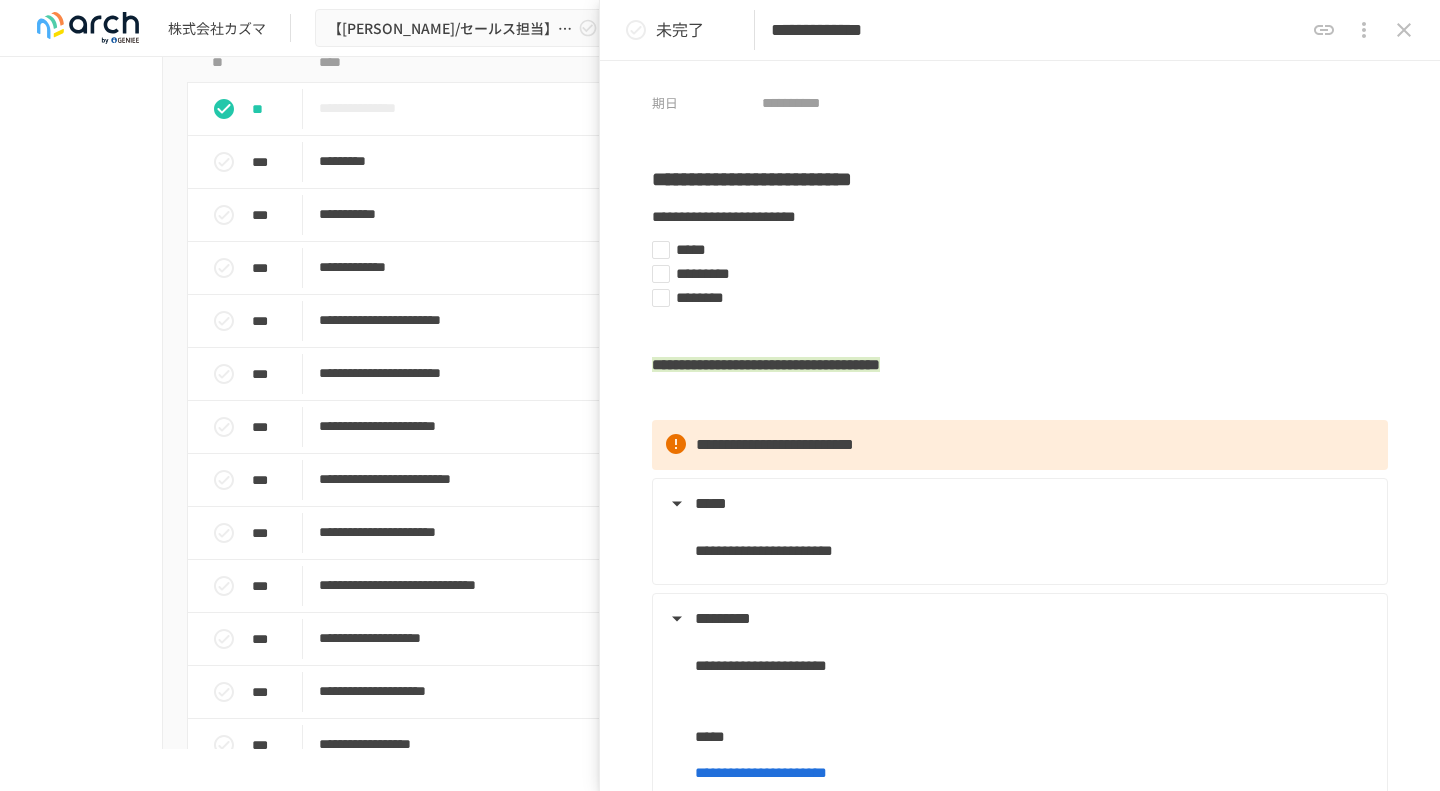 scroll, scrollTop: 63, scrollLeft: 0, axis: vertical 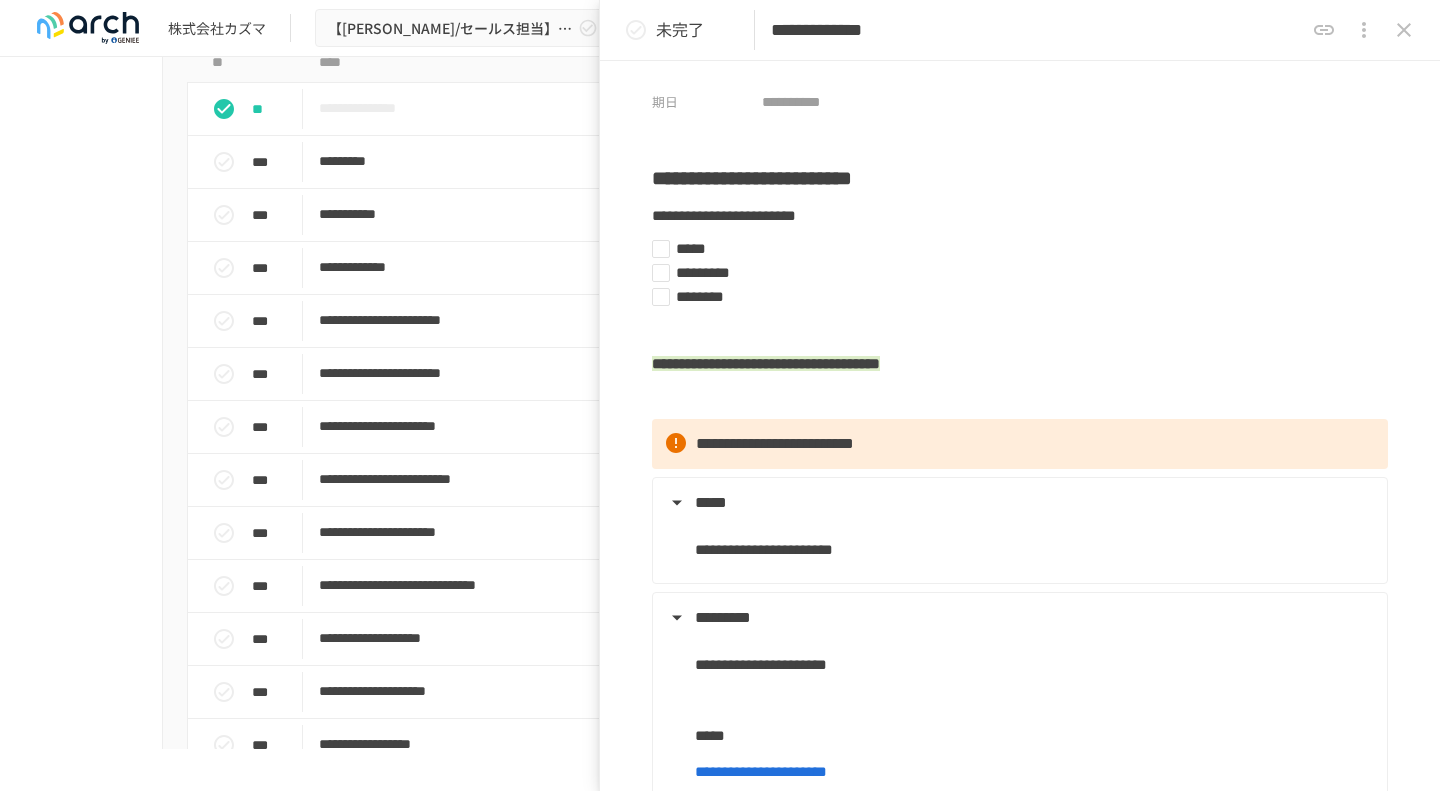 click on "**********" at bounding box center [720, 403] 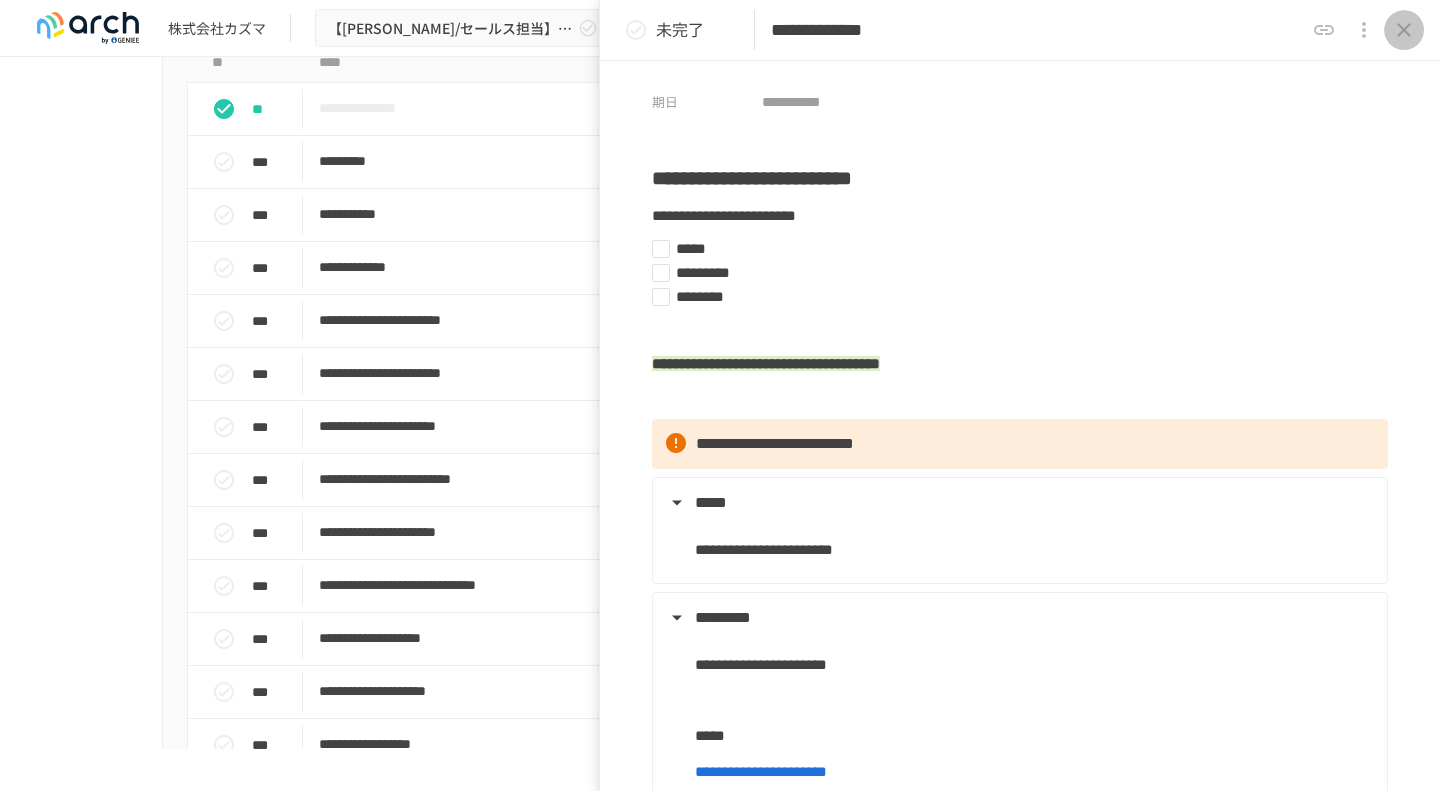 click at bounding box center (1404, 30) 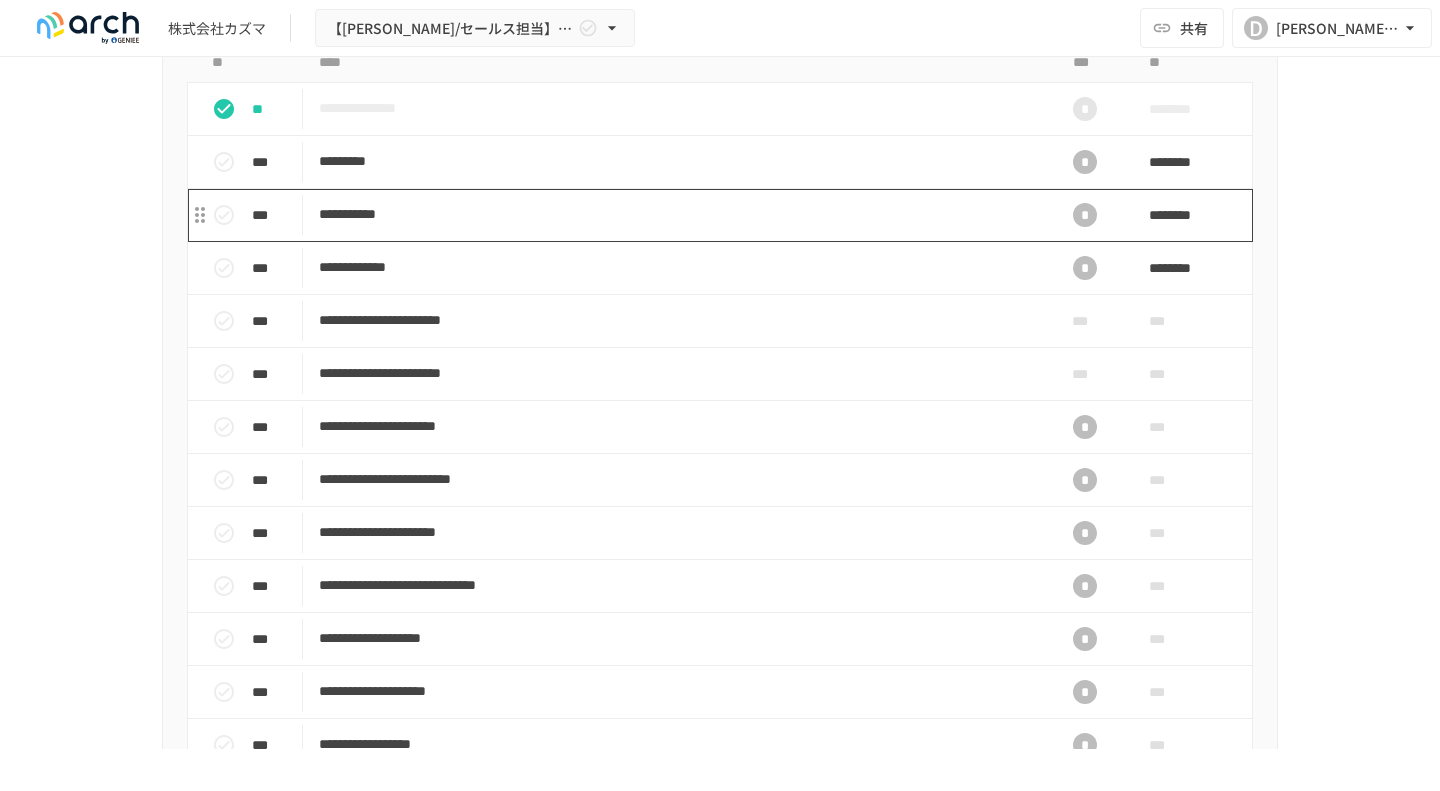 click on "**********" at bounding box center [678, 215] 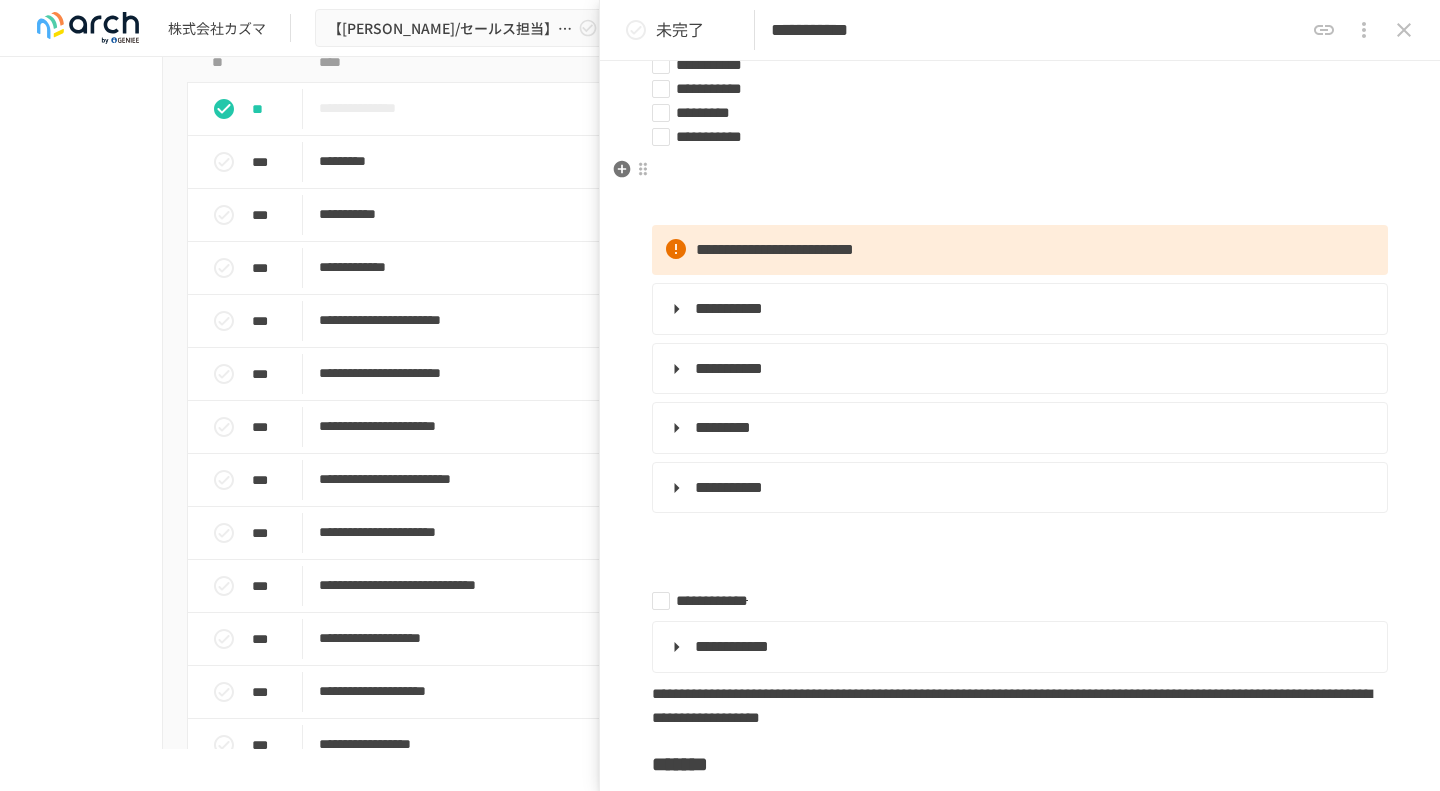 scroll, scrollTop: 249, scrollLeft: 0, axis: vertical 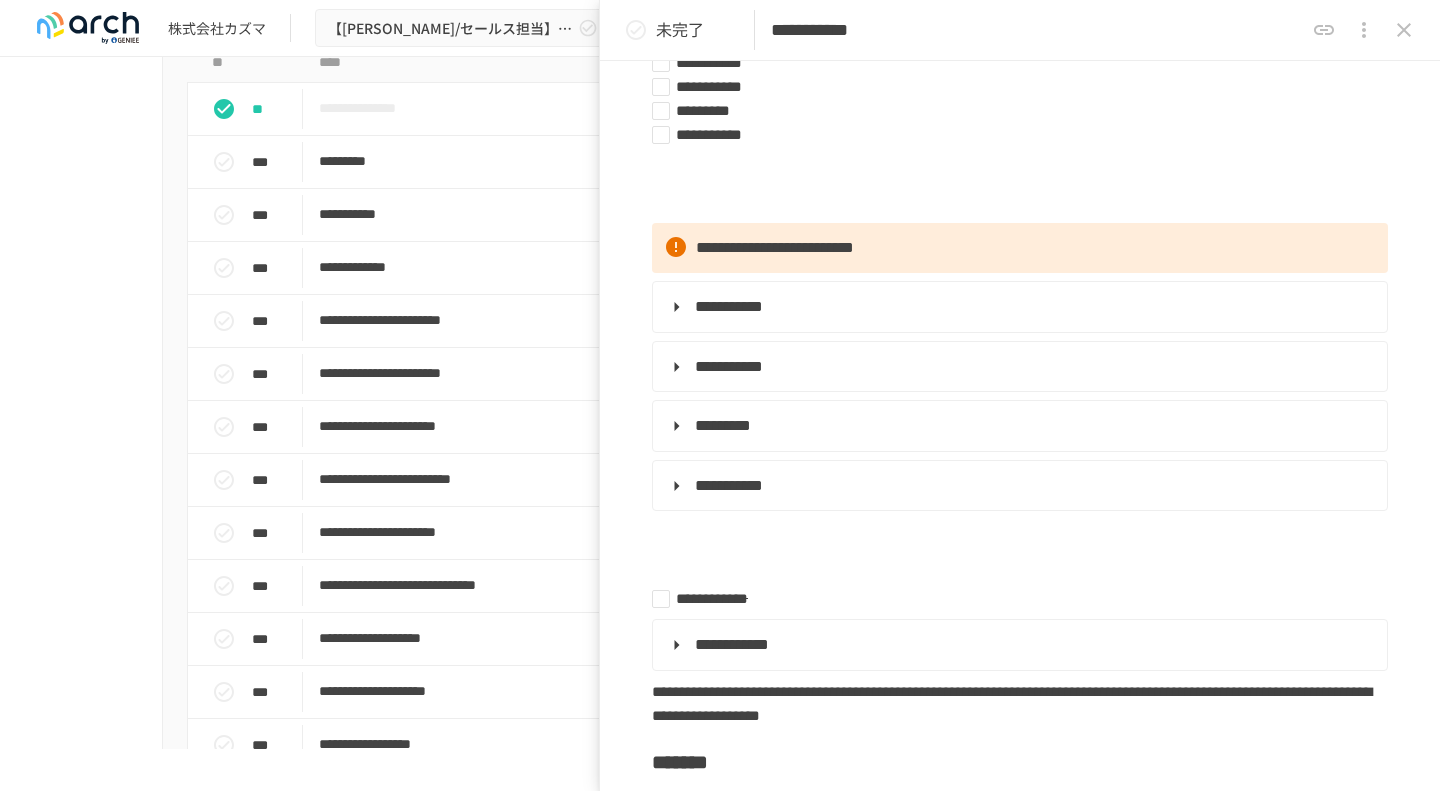 click on "**********" at bounding box center [720, 1981] 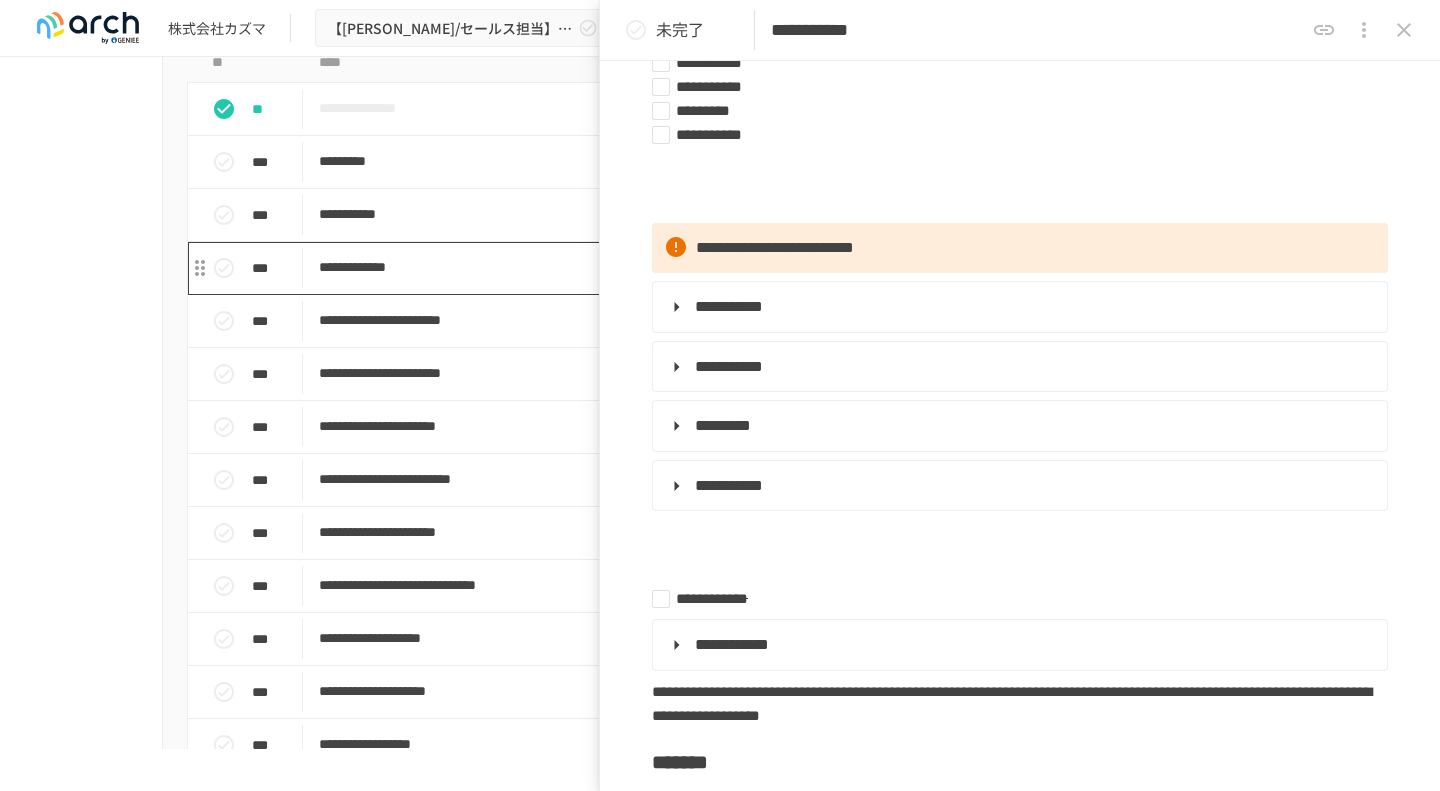 click on "**********" at bounding box center [678, 267] 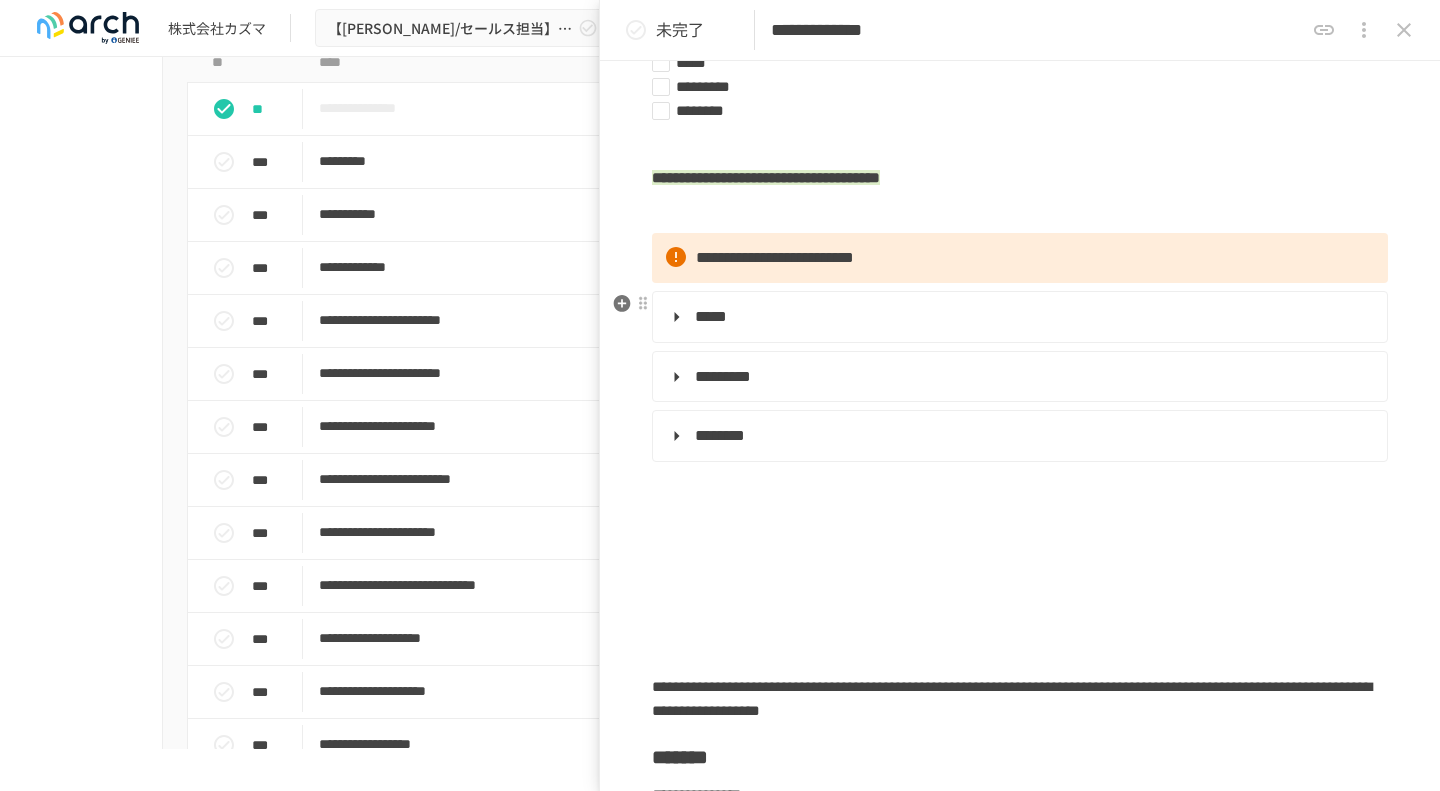 click on "**********" at bounding box center [1020, 317] 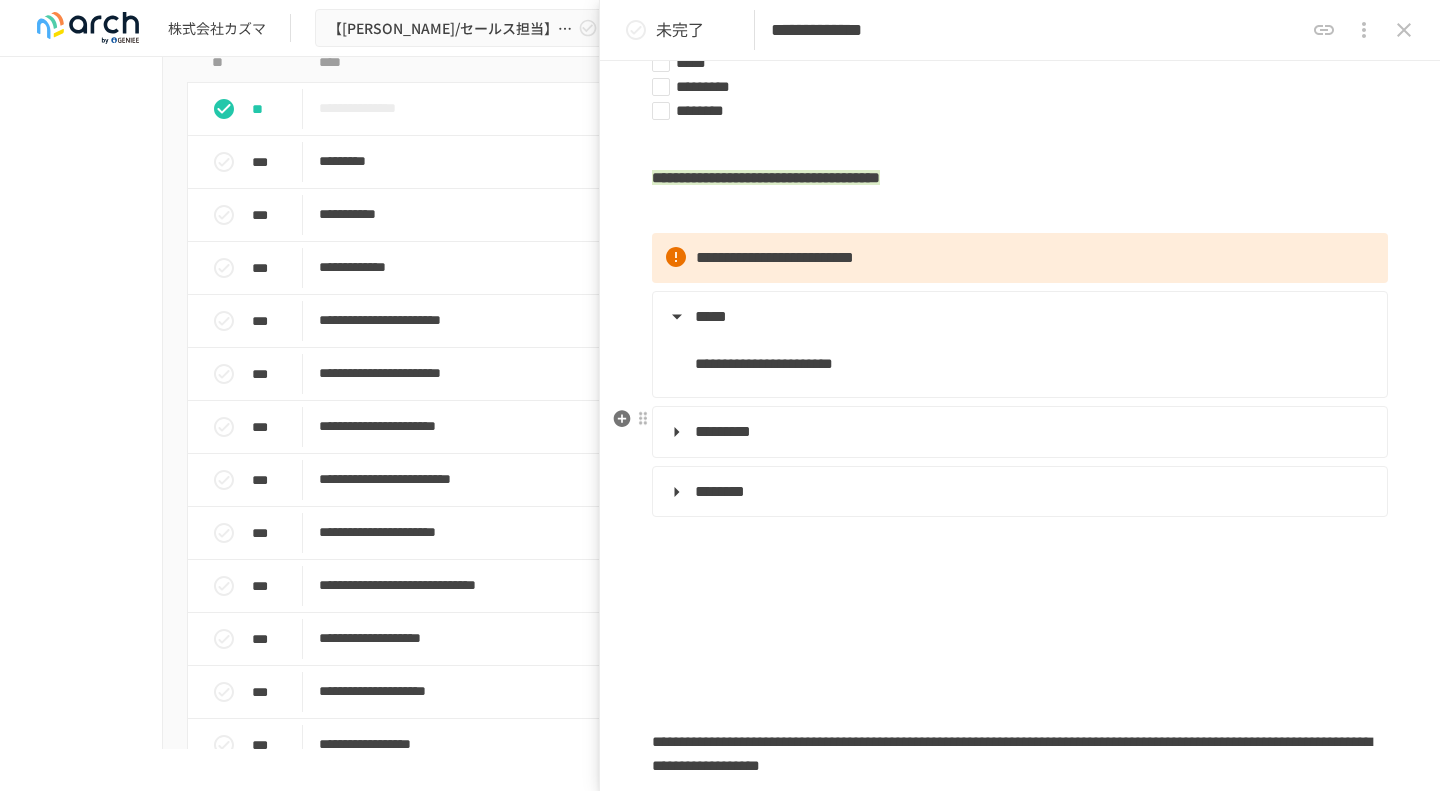 click on "*********" at bounding box center (1018, 432) 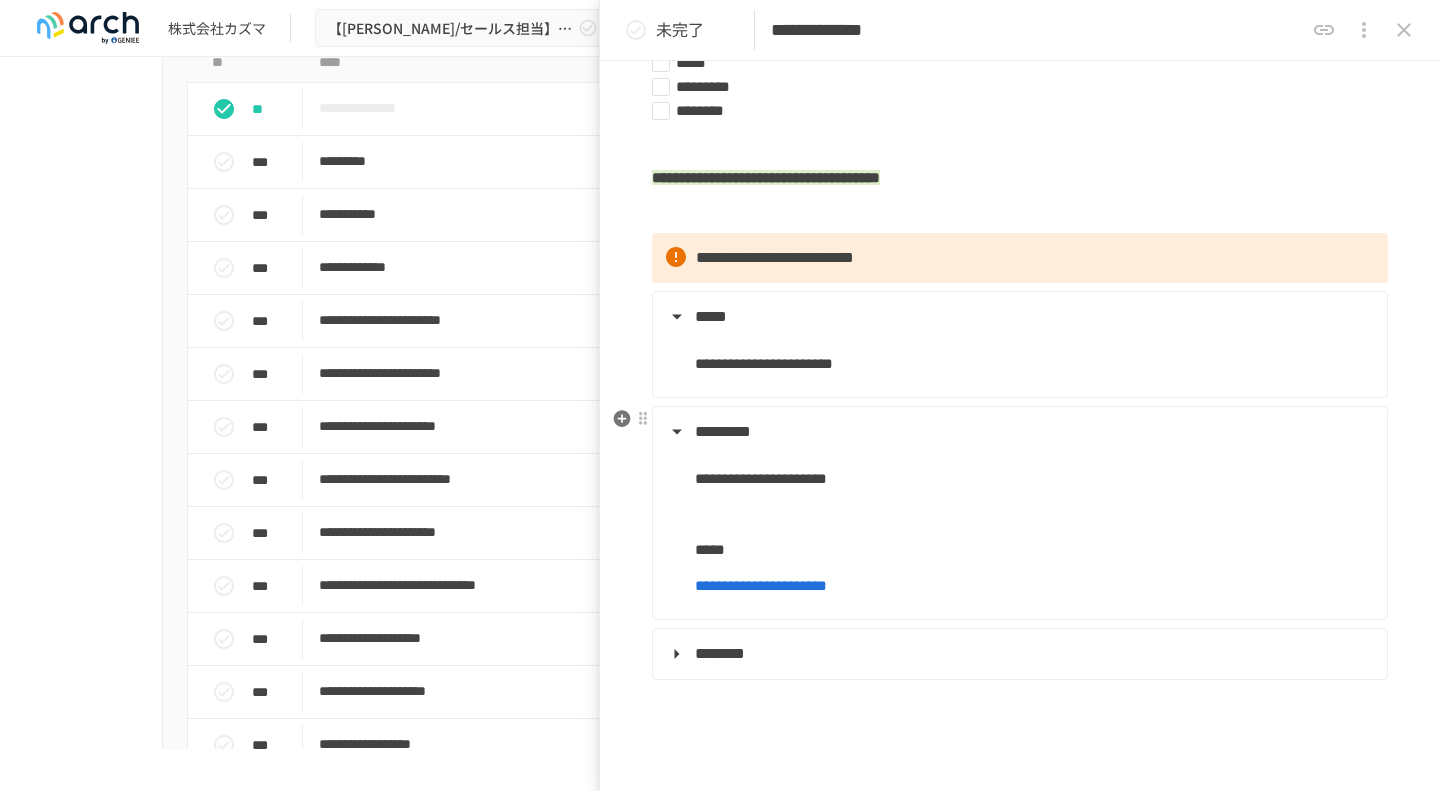 click on "*********" at bounding box center (1018, 432) 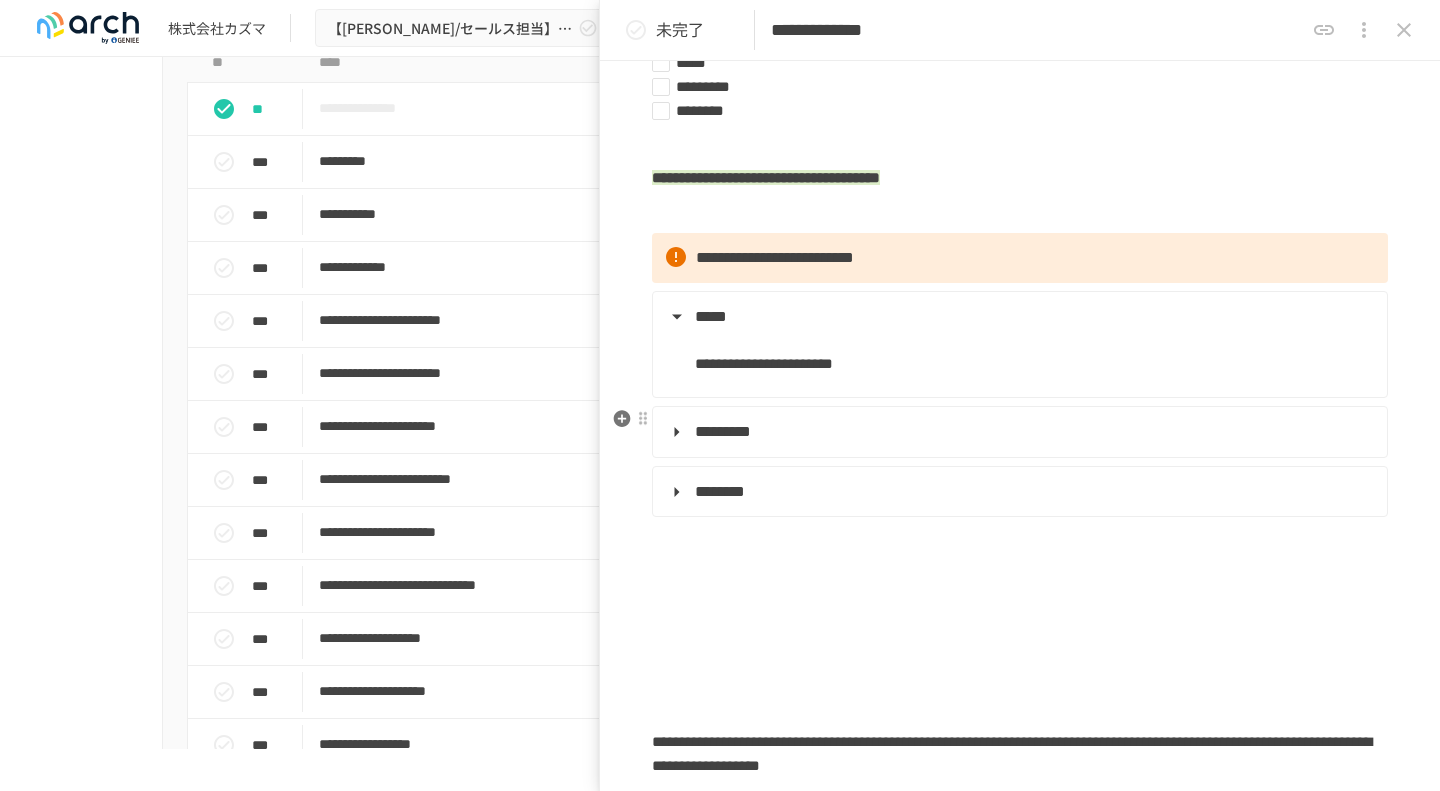 click on "*********" at bounding box center [1018, 432] 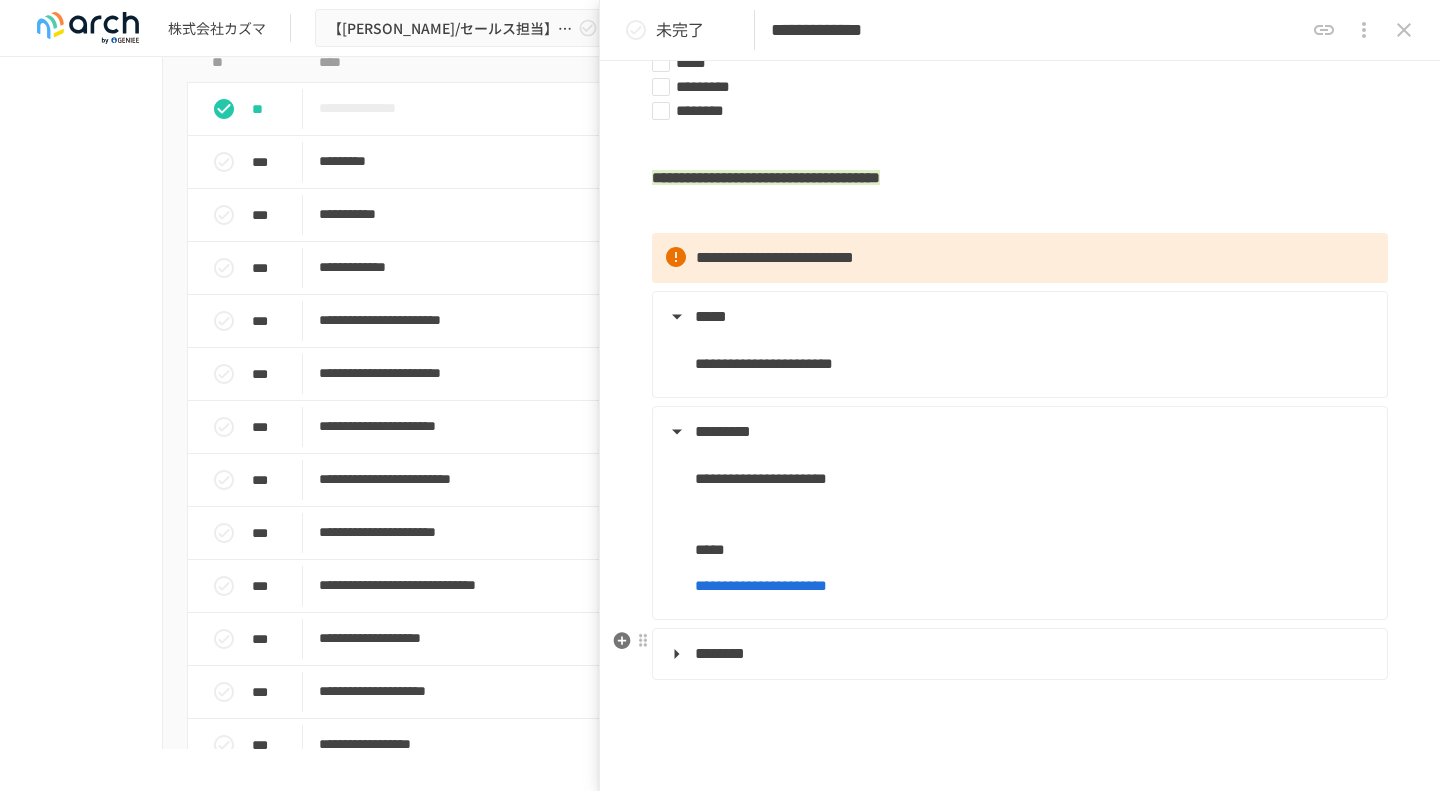 click on "********" at bounding box center [1018, 654] 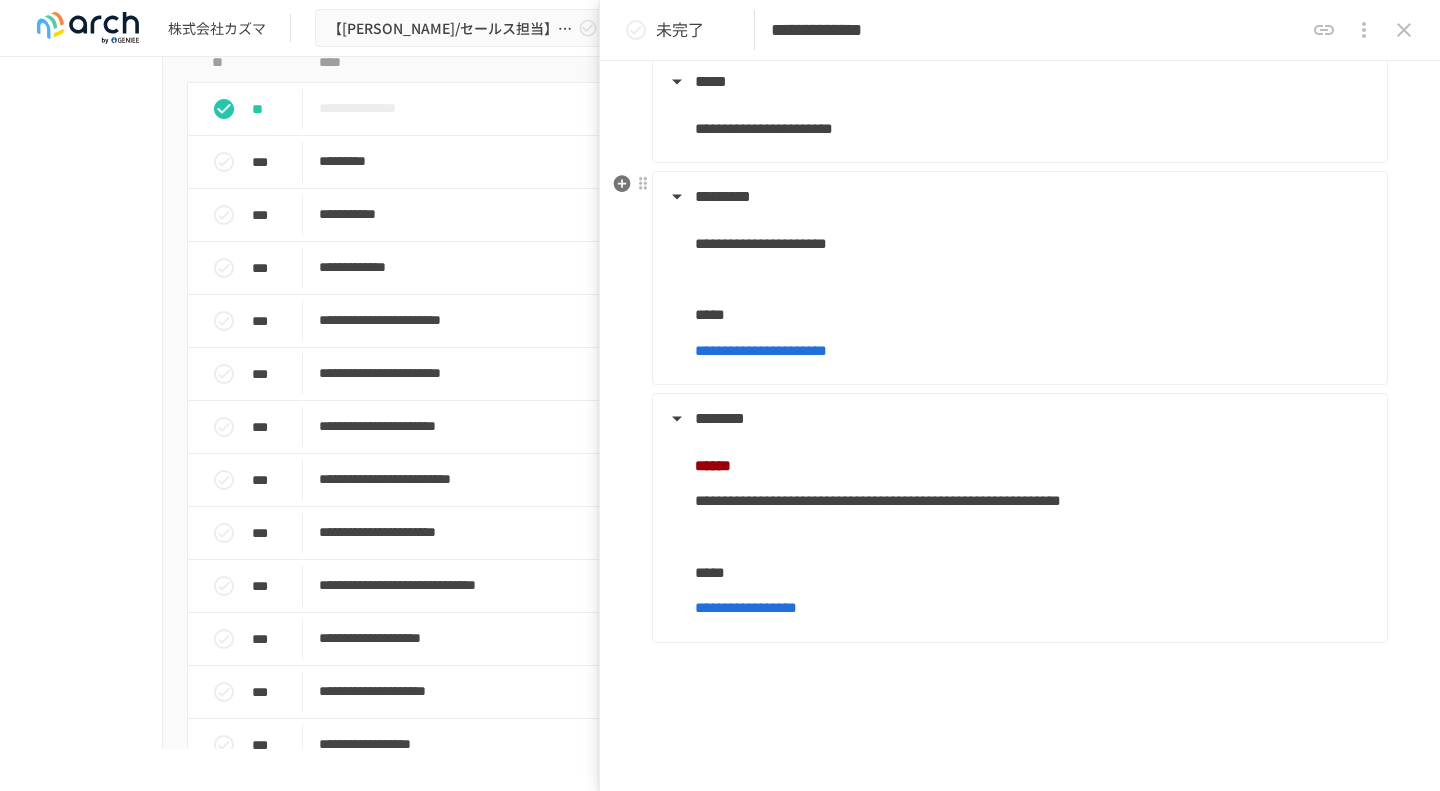 scroll, scrollTop: 483, scrollLeft: 0, axis: vertical 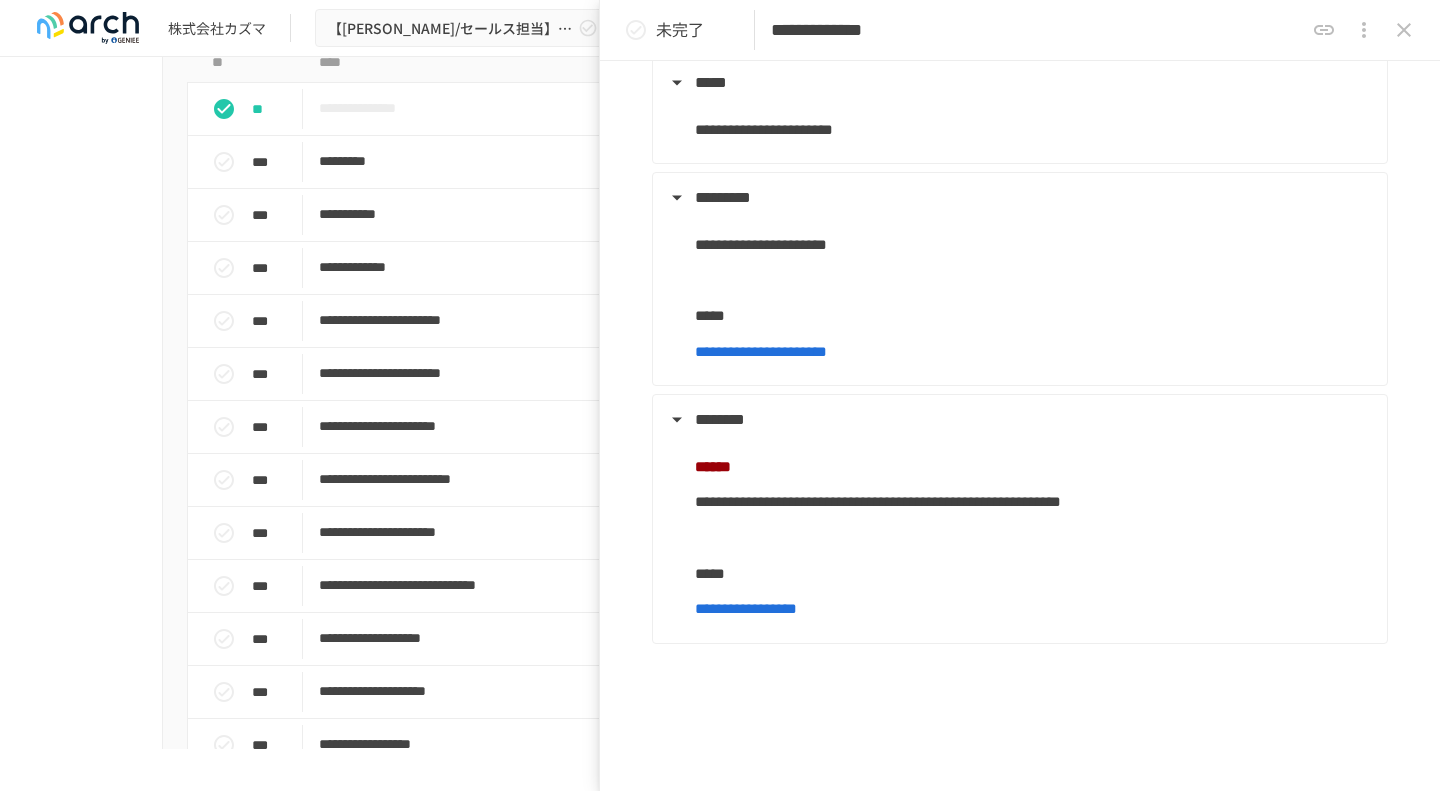 click on "**********" at bounding box center (720, 403) 